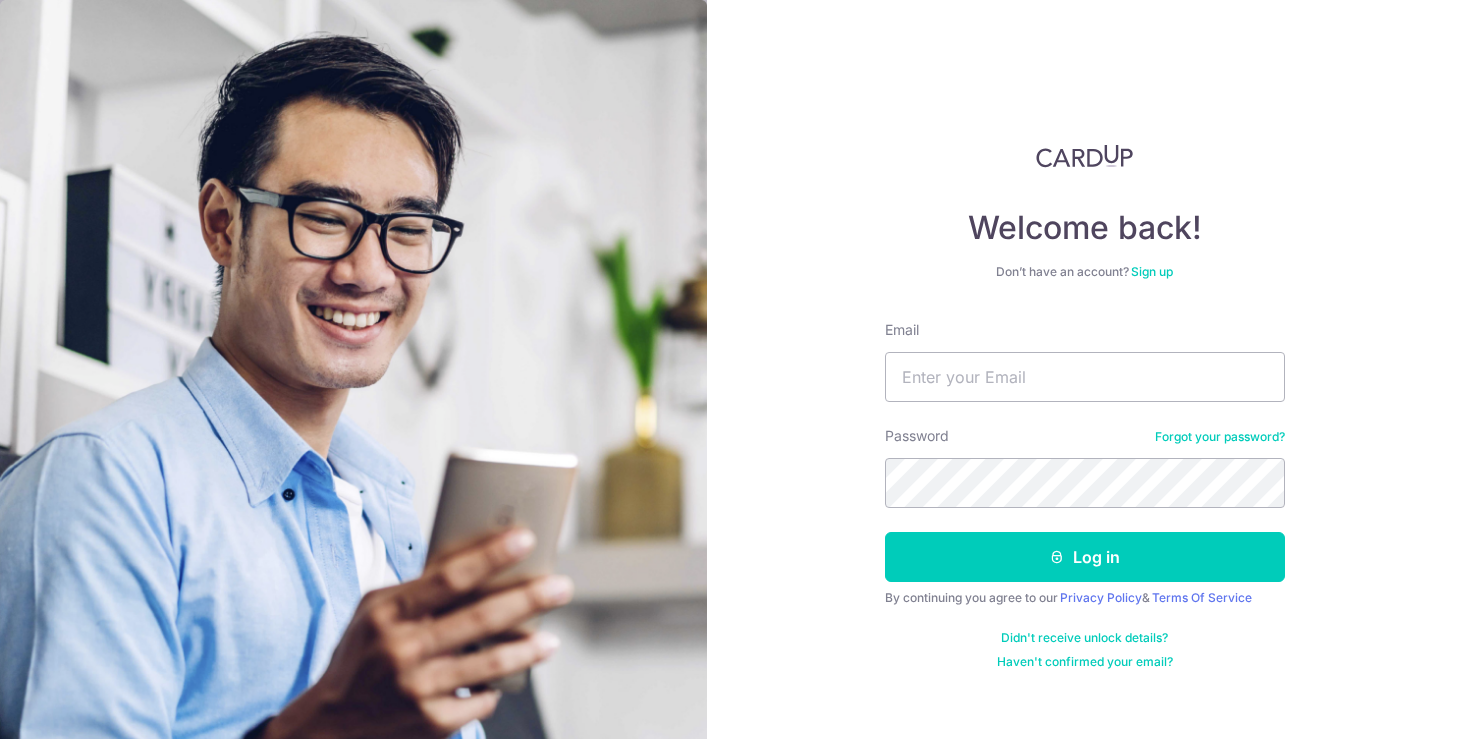 scroll, scrollTop: 0, scrollLeft: 0, axis: both 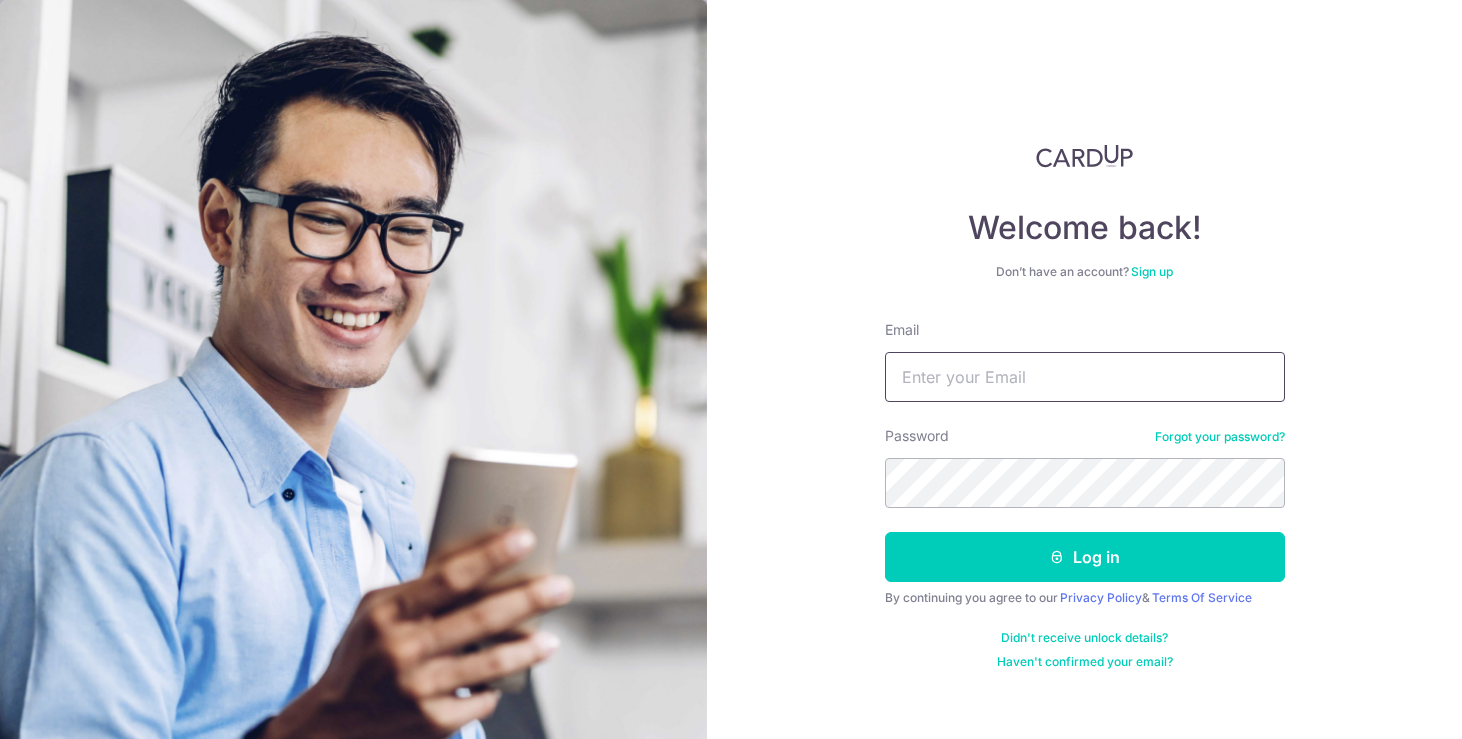 click on "Email" at bounding box center (1085, 377) 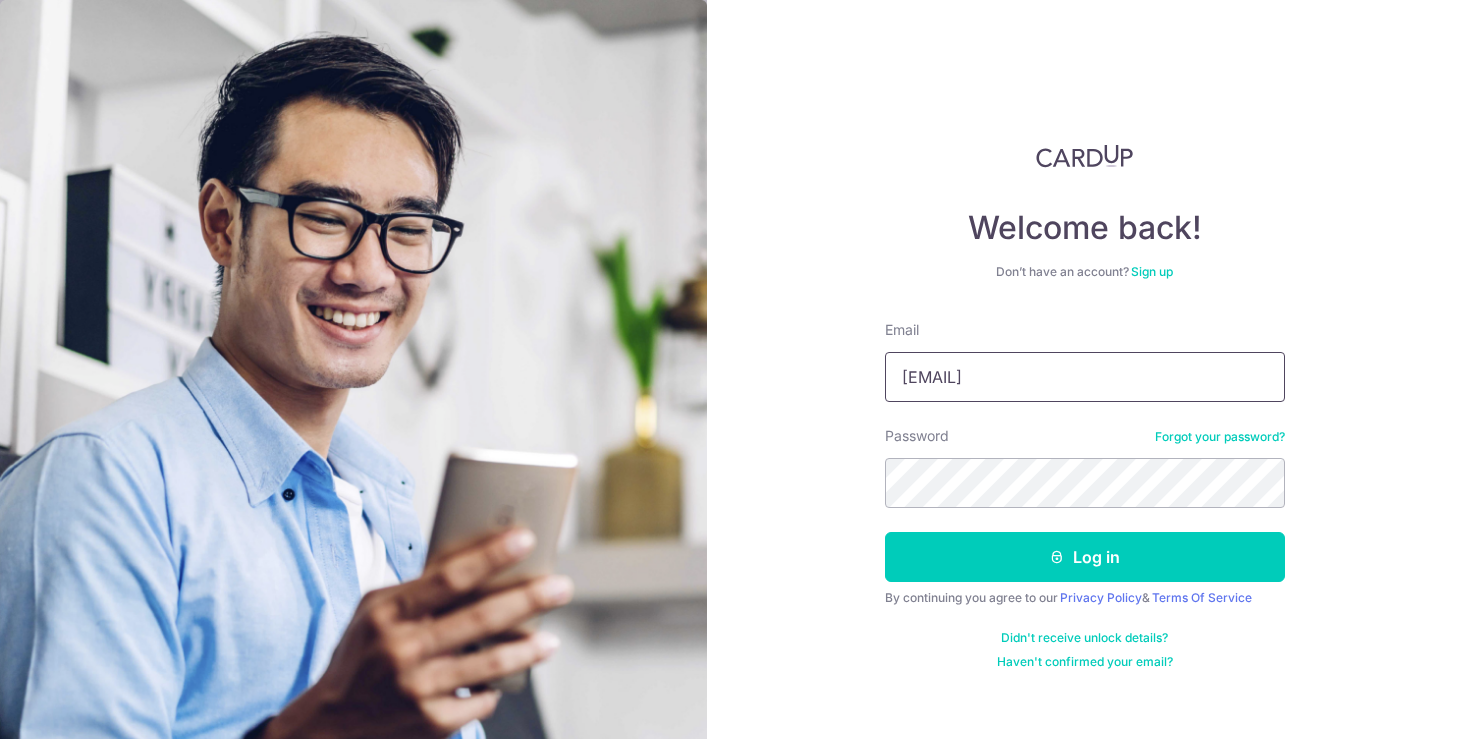 type on "chua.jaclyn@gmail.com" 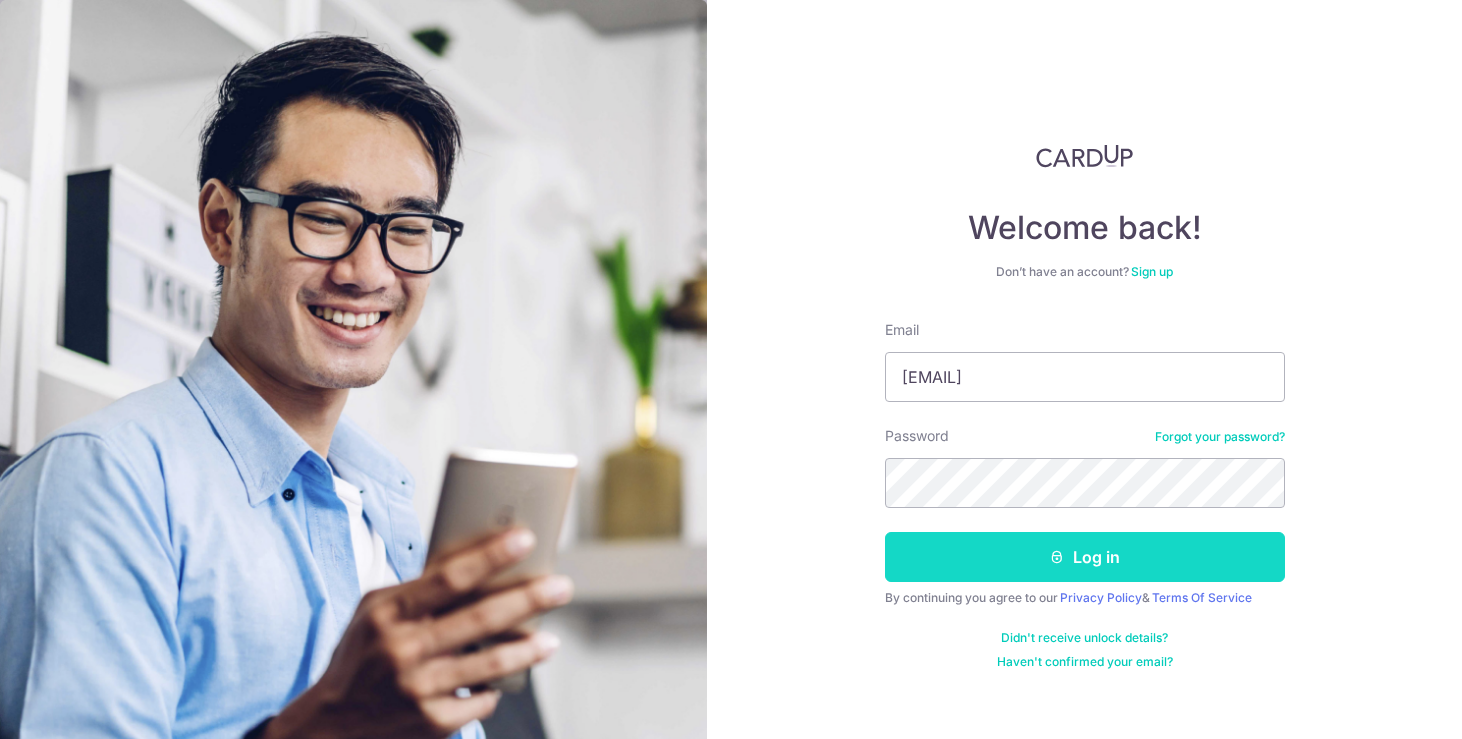 click at bounding box center (1057, 557) 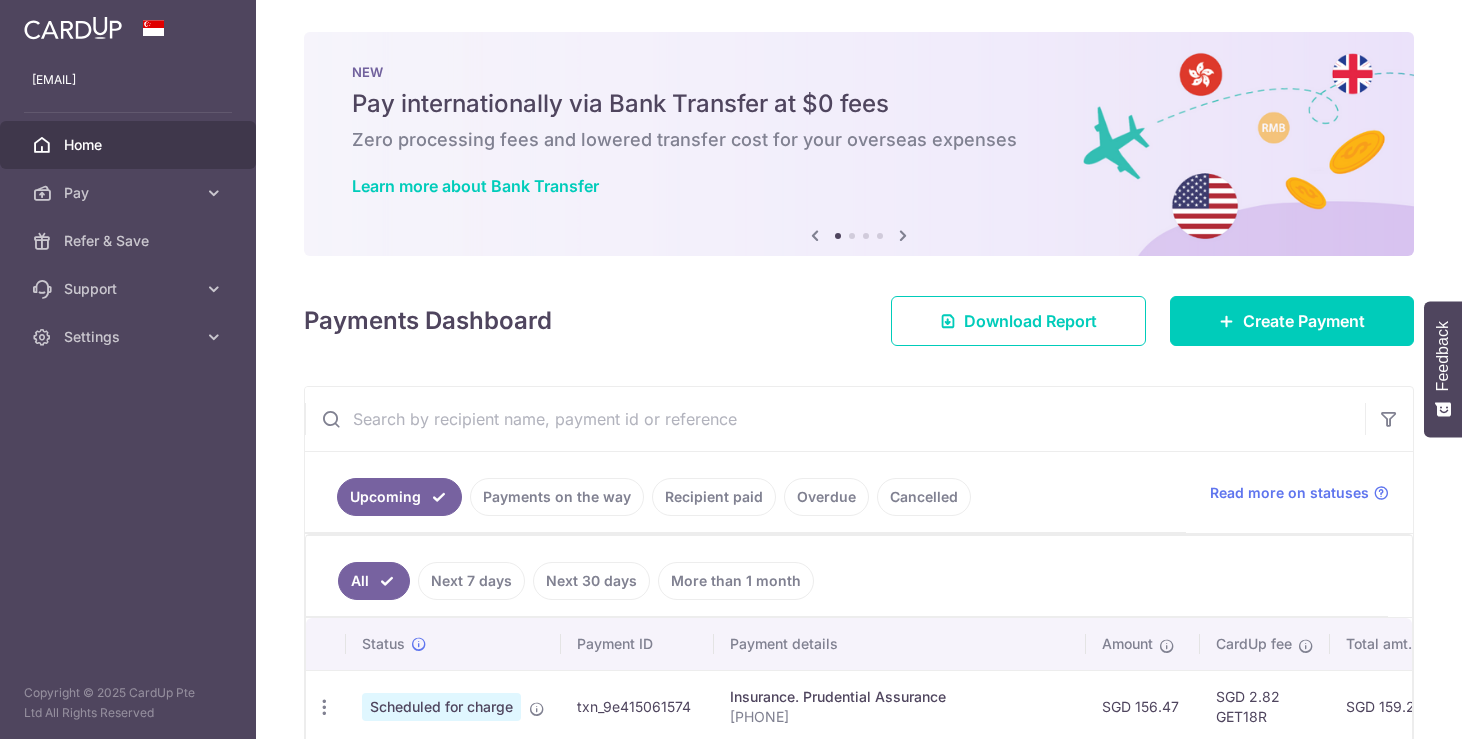 scroll, scrollTop: 0, scrollLeft: 0, axis: both 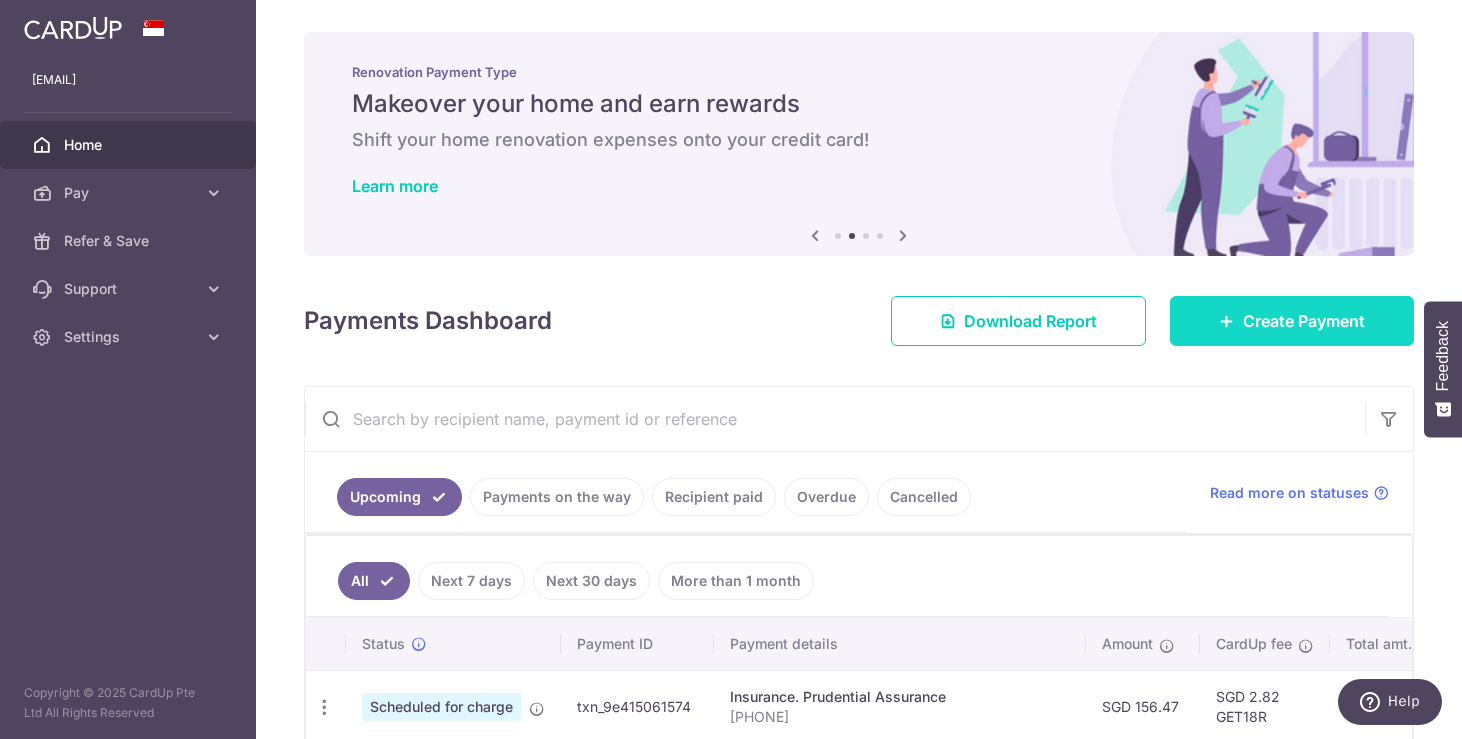 click at bounding box center [1227, 321] 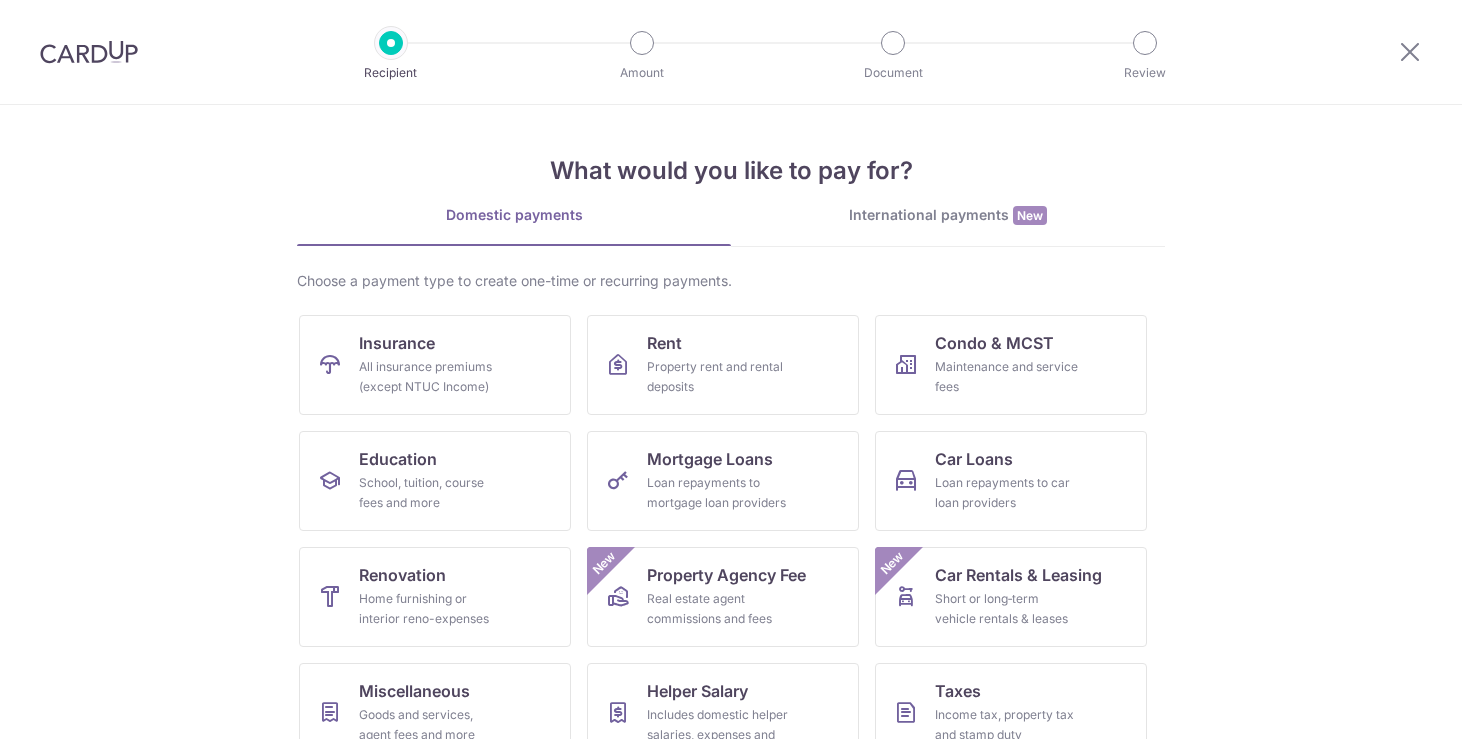 scroll, scrollTop: 0, scrollLeft: 0, axis: both 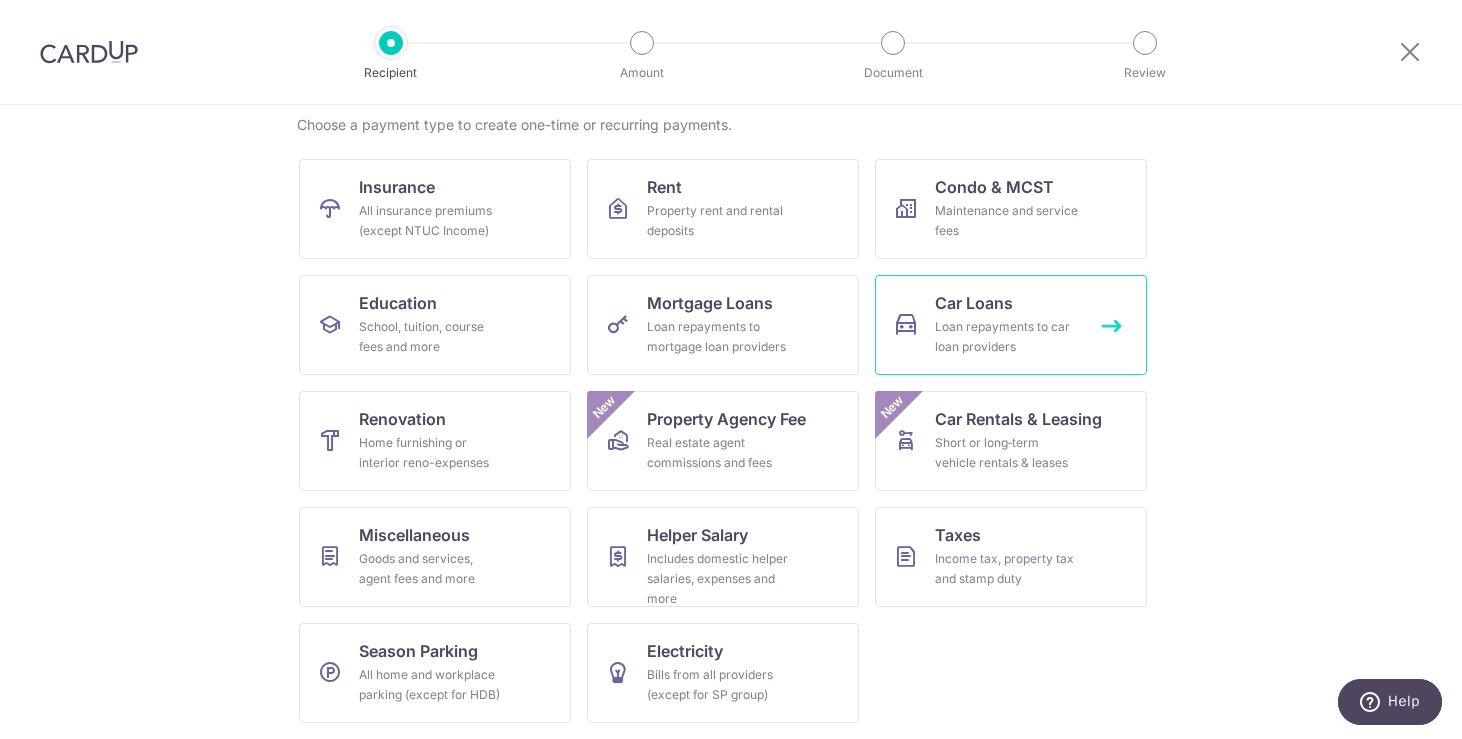 click on "Loan repayments to car loan providers" at bounding box center [1007, 337] 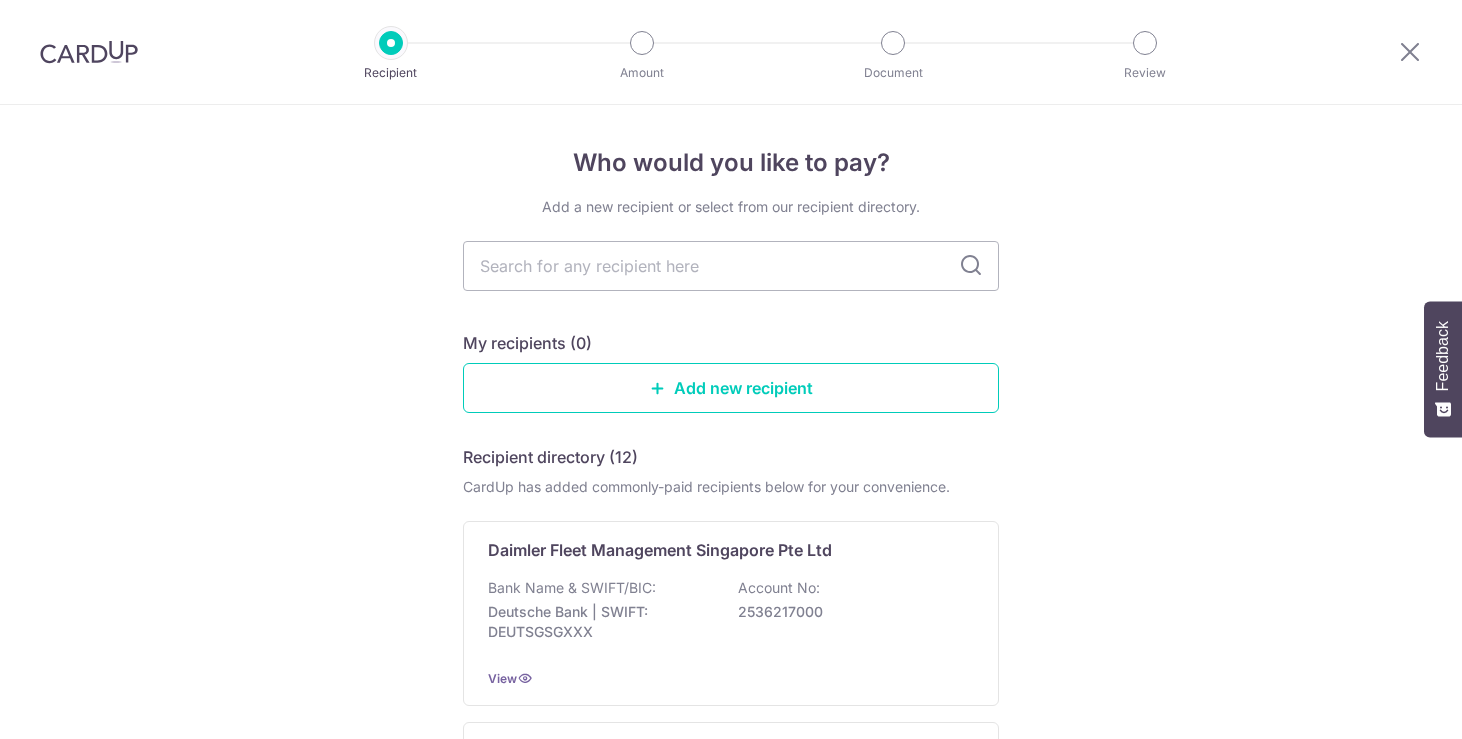 scroll, scrollTop: 0, scrollLeft: 0, axis: both 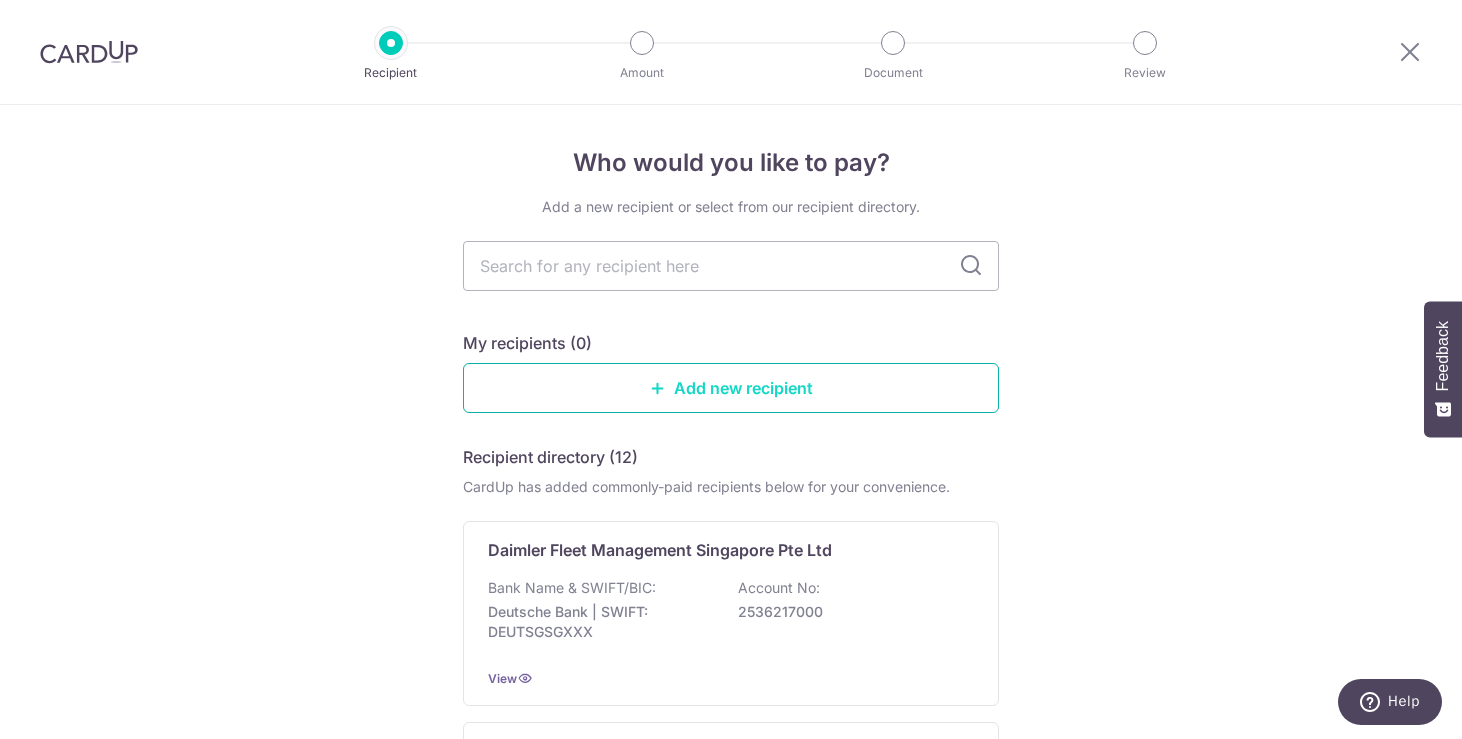 click on "Add new recipient" at bounding box center [731, 388] 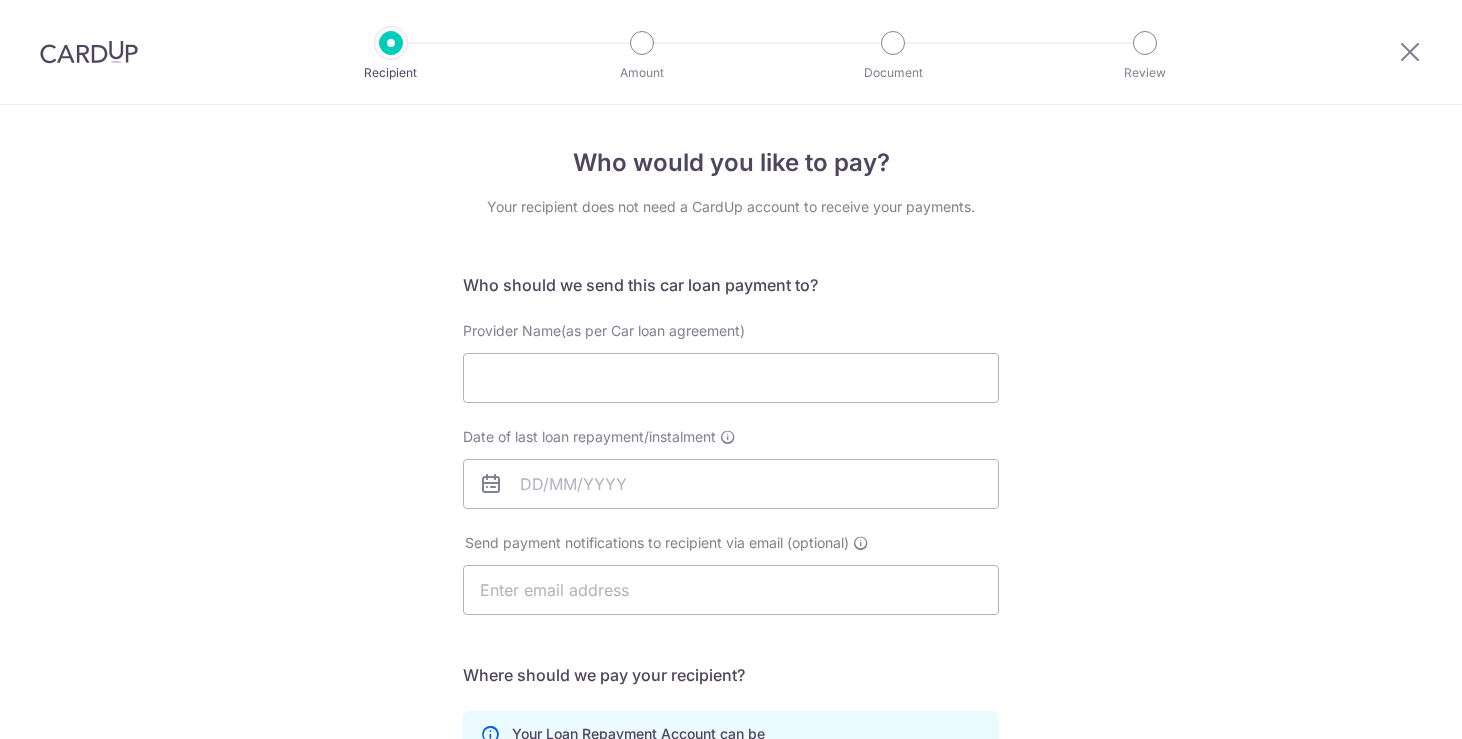 scroll, scrollTop: 0, scrollLeft: 0, axis: both 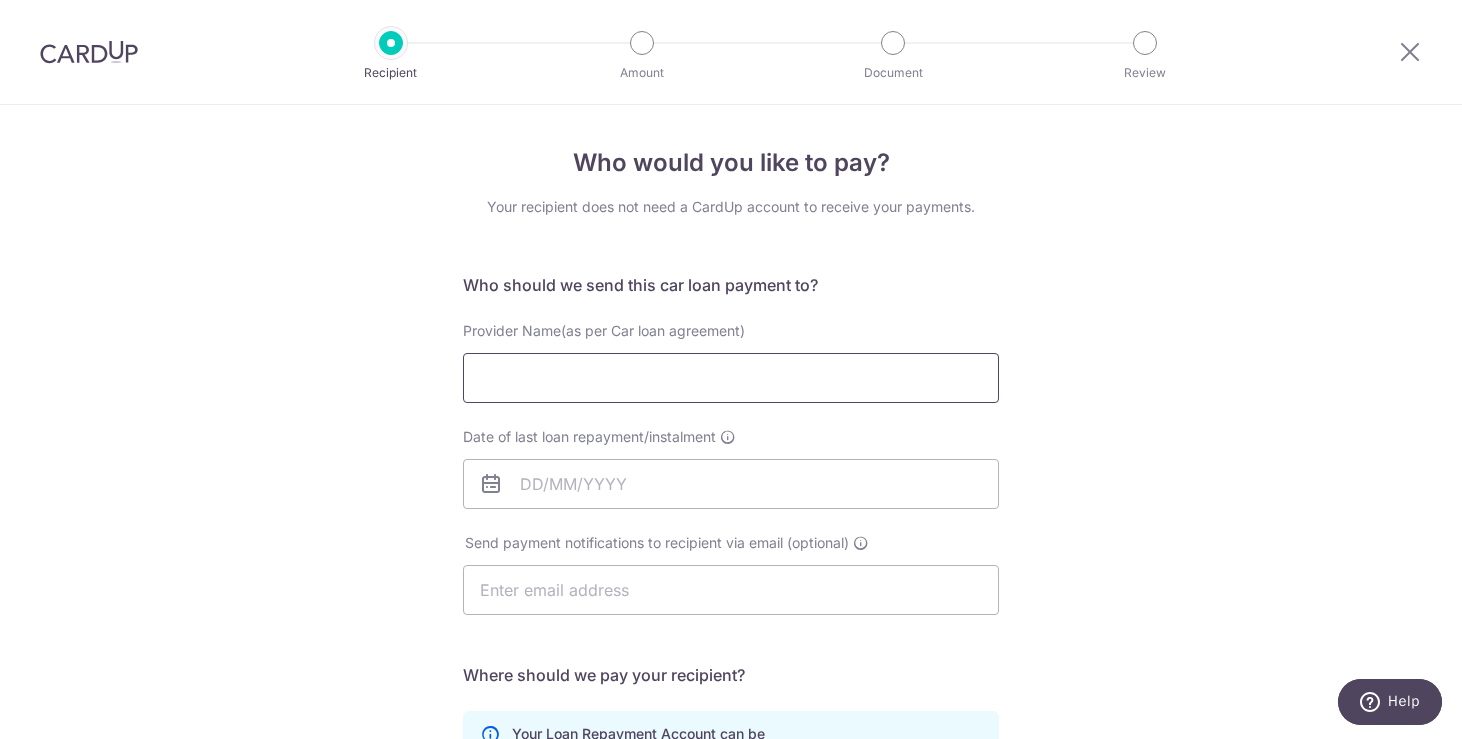 click on "Provider Name(as per Car loan agreement)" at bounding box center (731, 378) 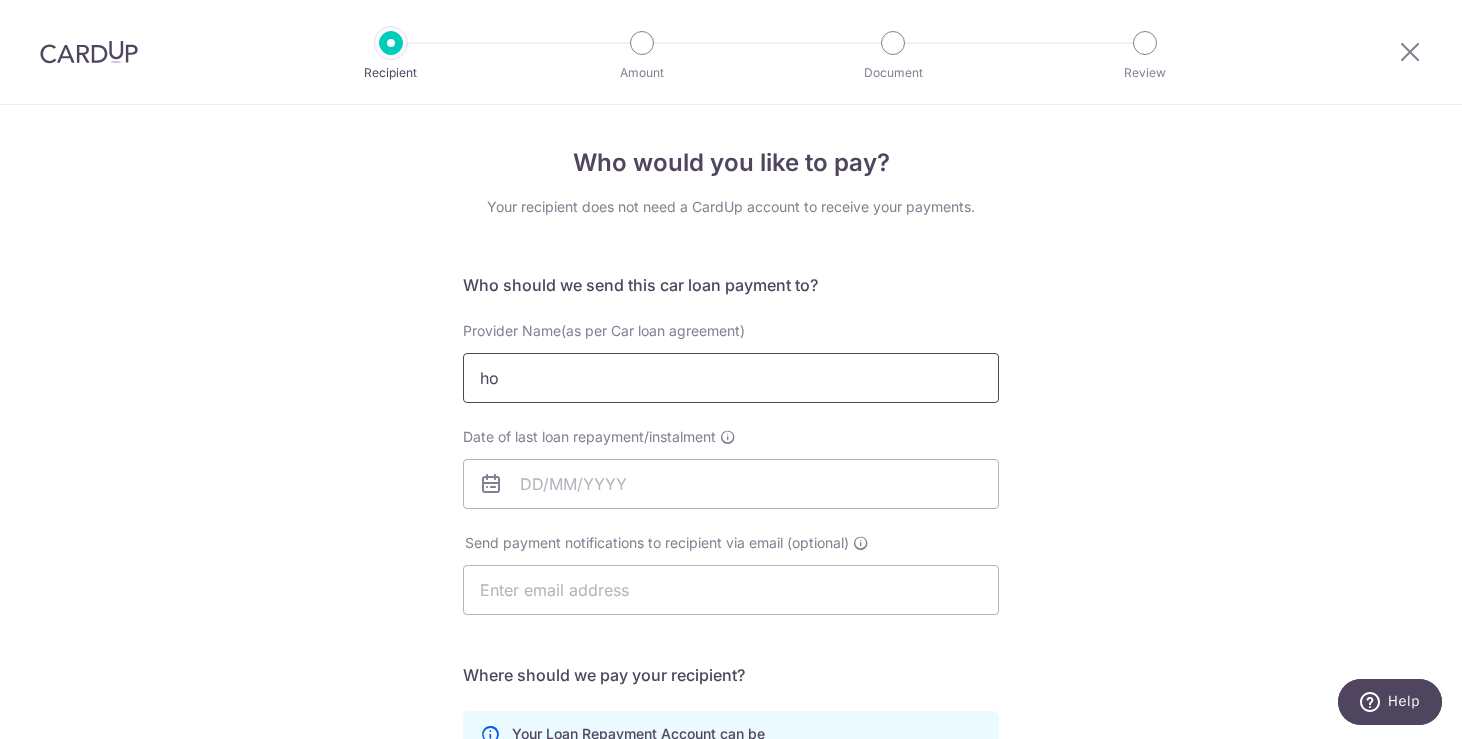 type on "h" 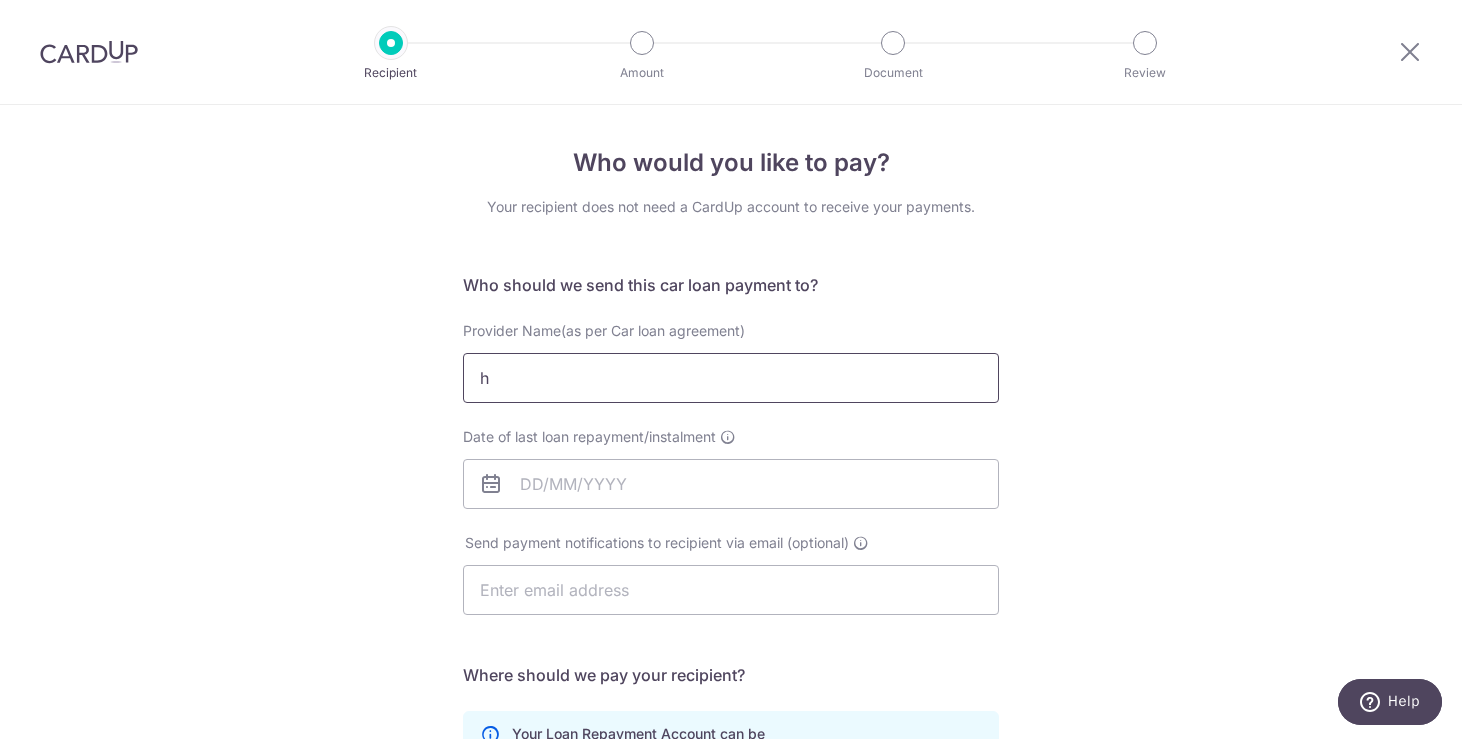 type 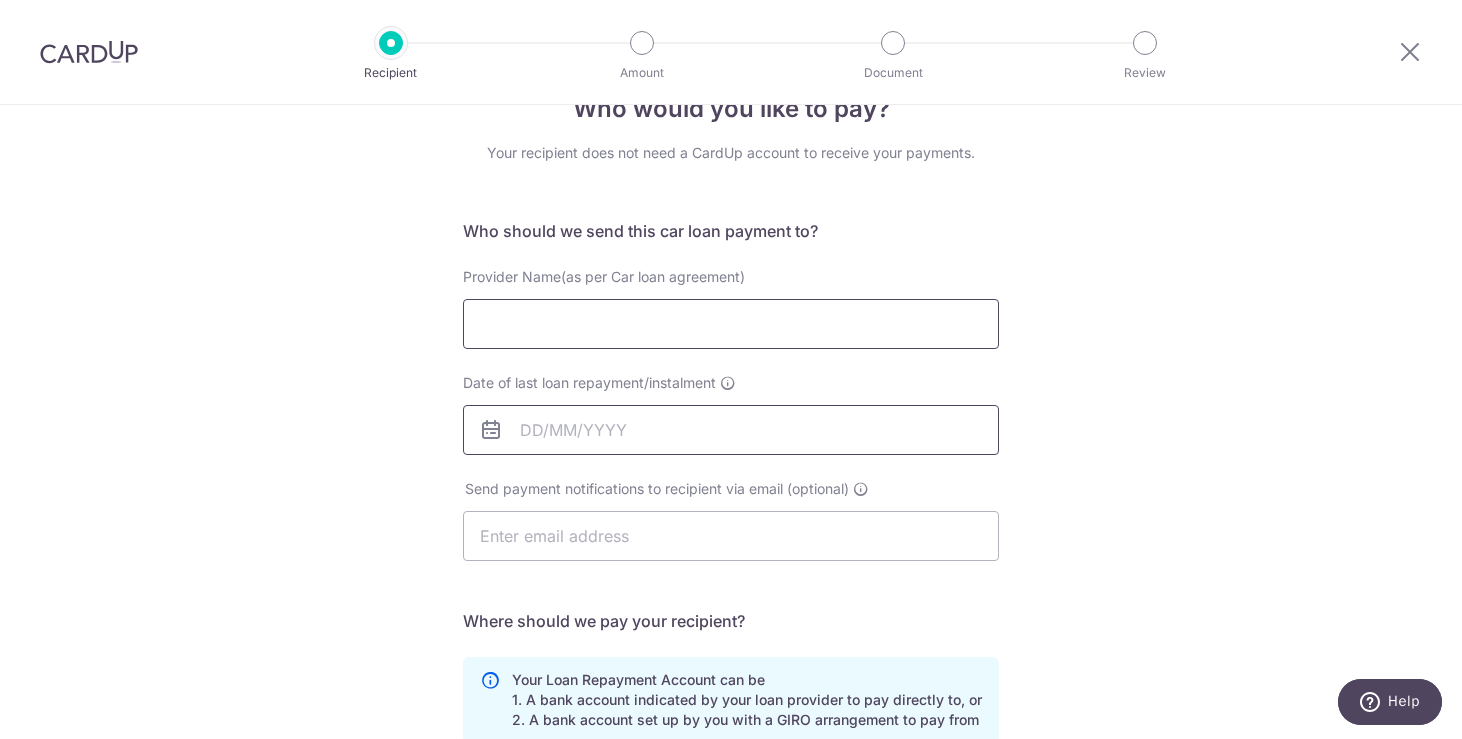 scroll, scrollTop: 0, scrollLeft: 0, axis: both 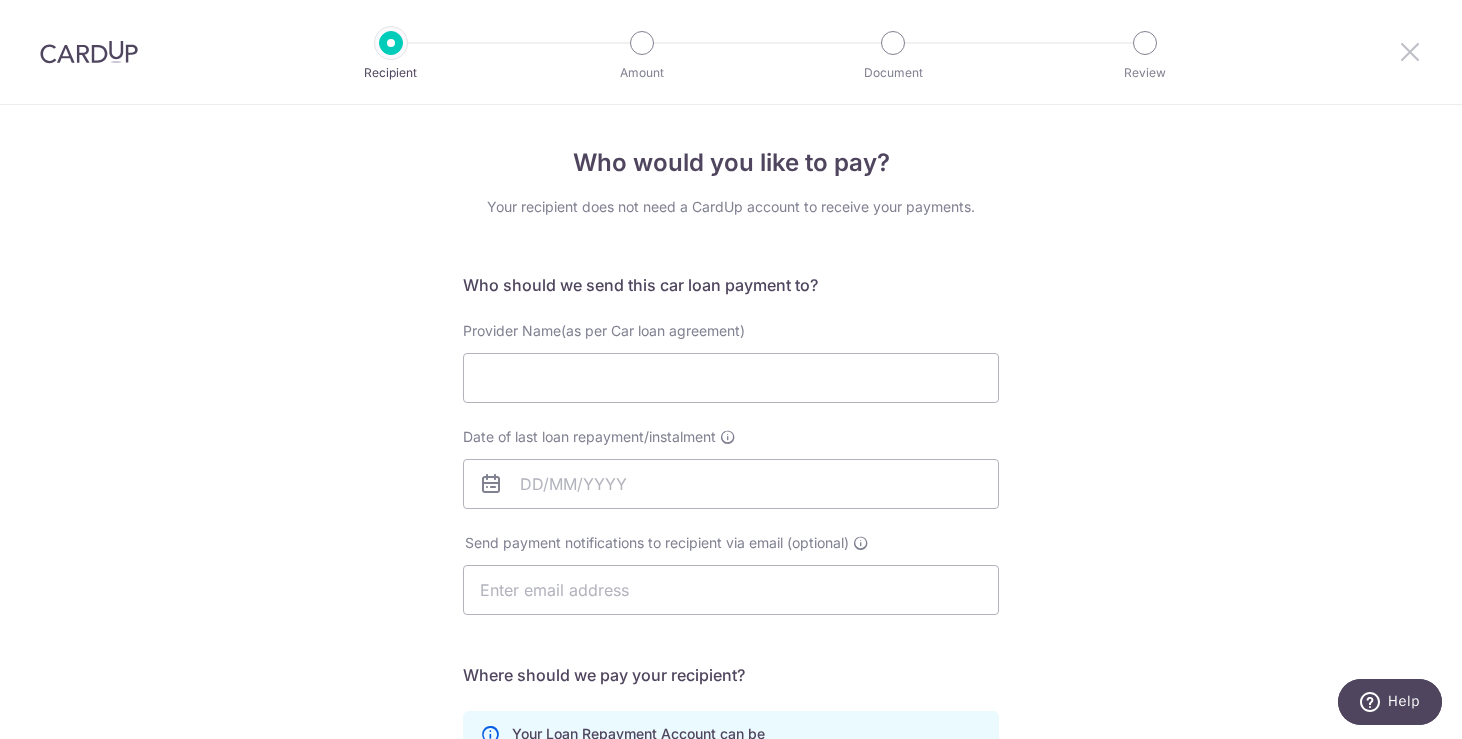 click at bounding box center (1410, 51) 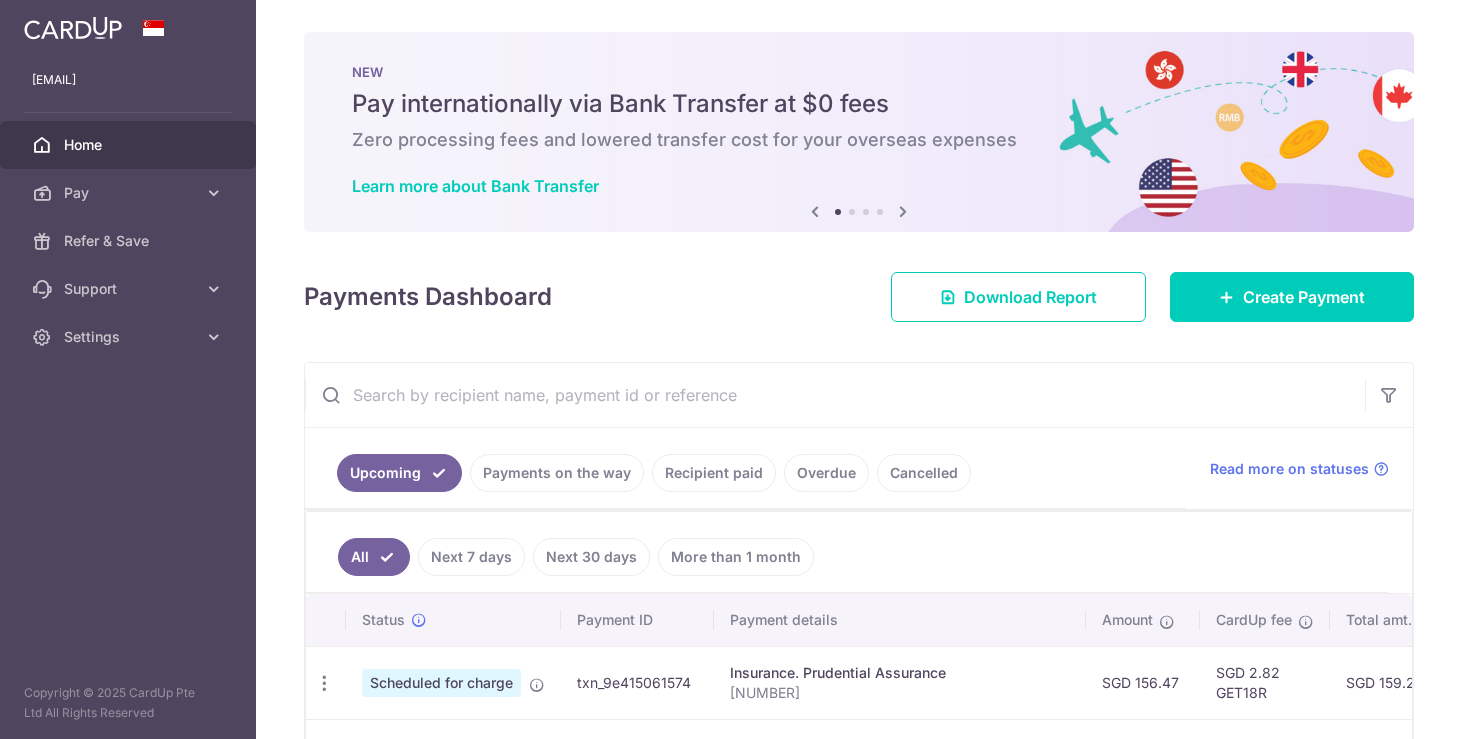 scroll, scrollTop: 0, scrollLeft: 0, axis: both 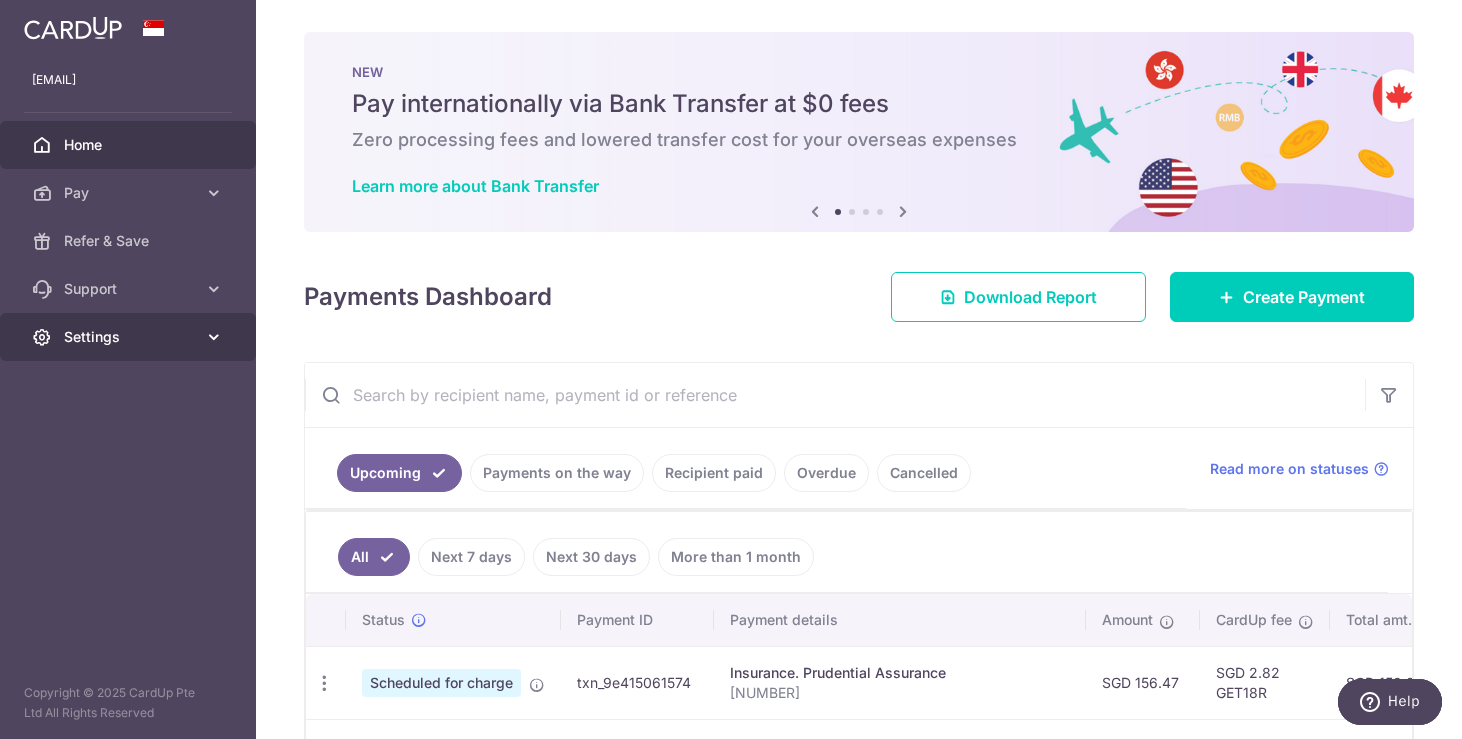 click at bounding box center (214, 337) 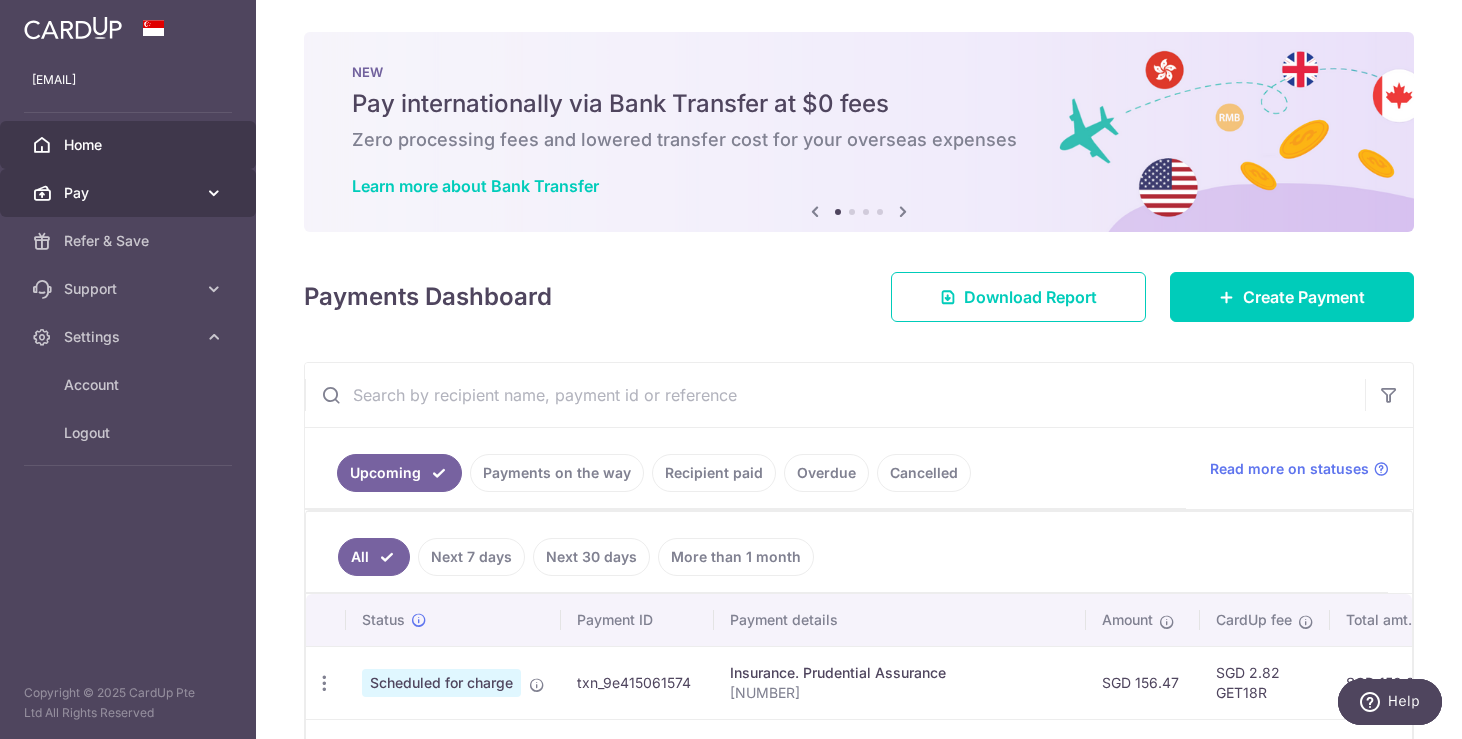 click at bounding box center (214, 193) 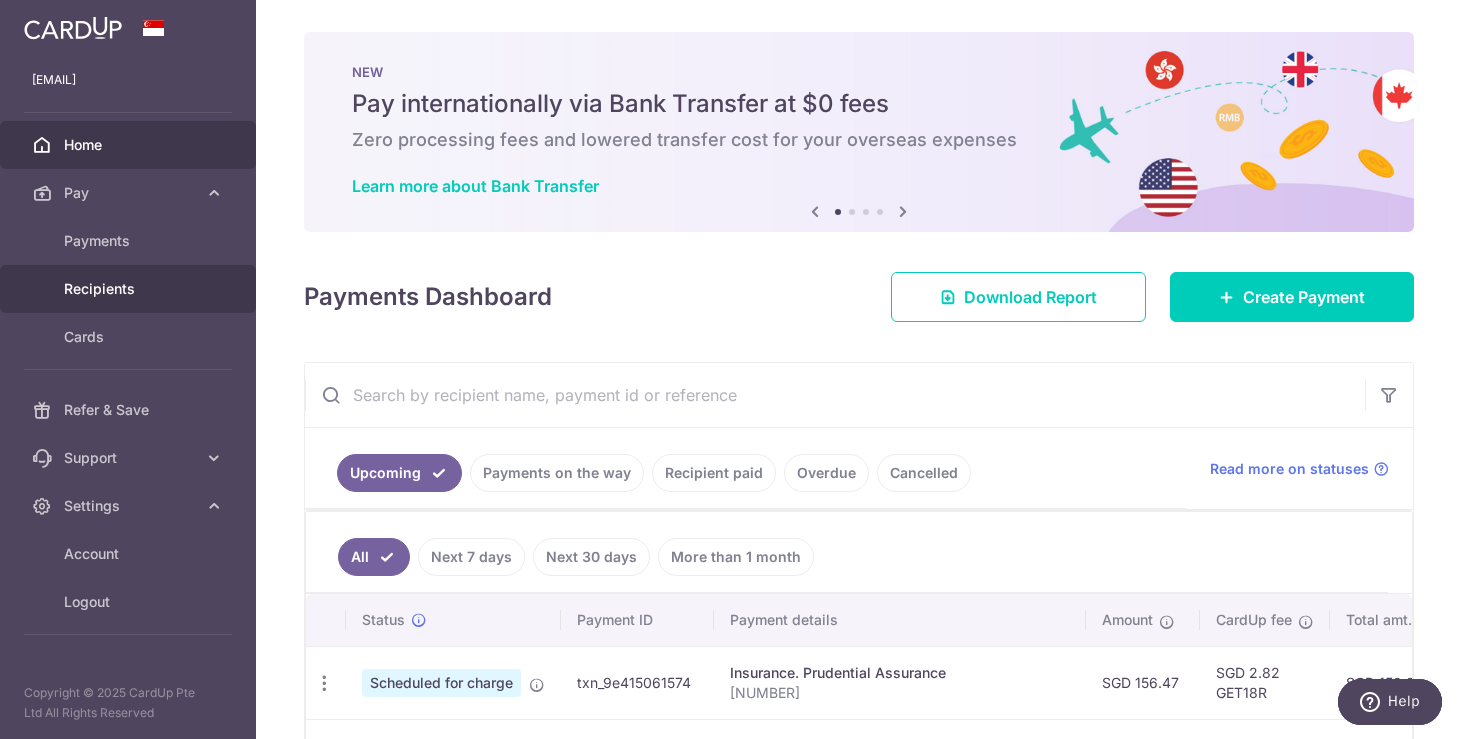 click on "Recipients" at bounding box center [130, 289] 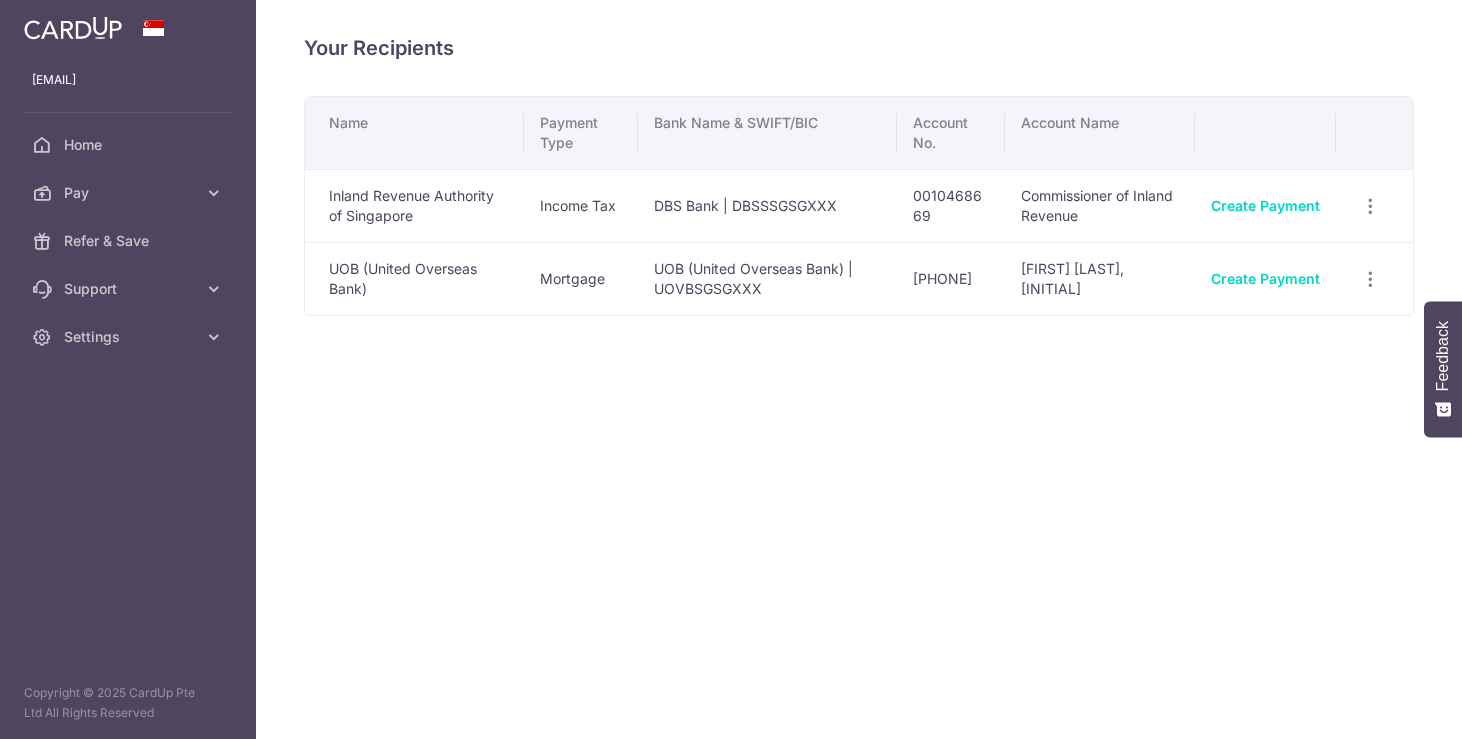 scroll, scrollTop: 0, scrollLeft: 0, axis: both 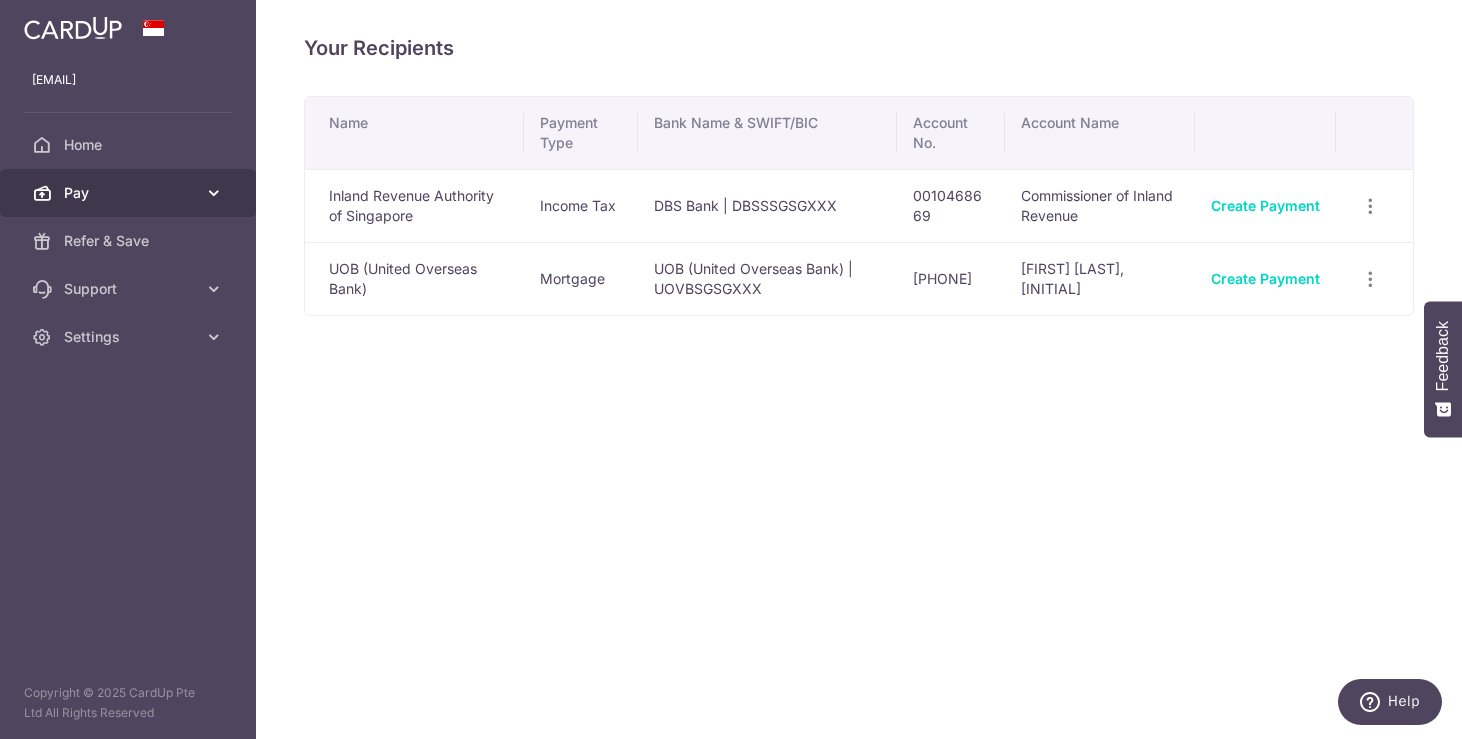 click on "Pay" at bounding box center [130, 193] 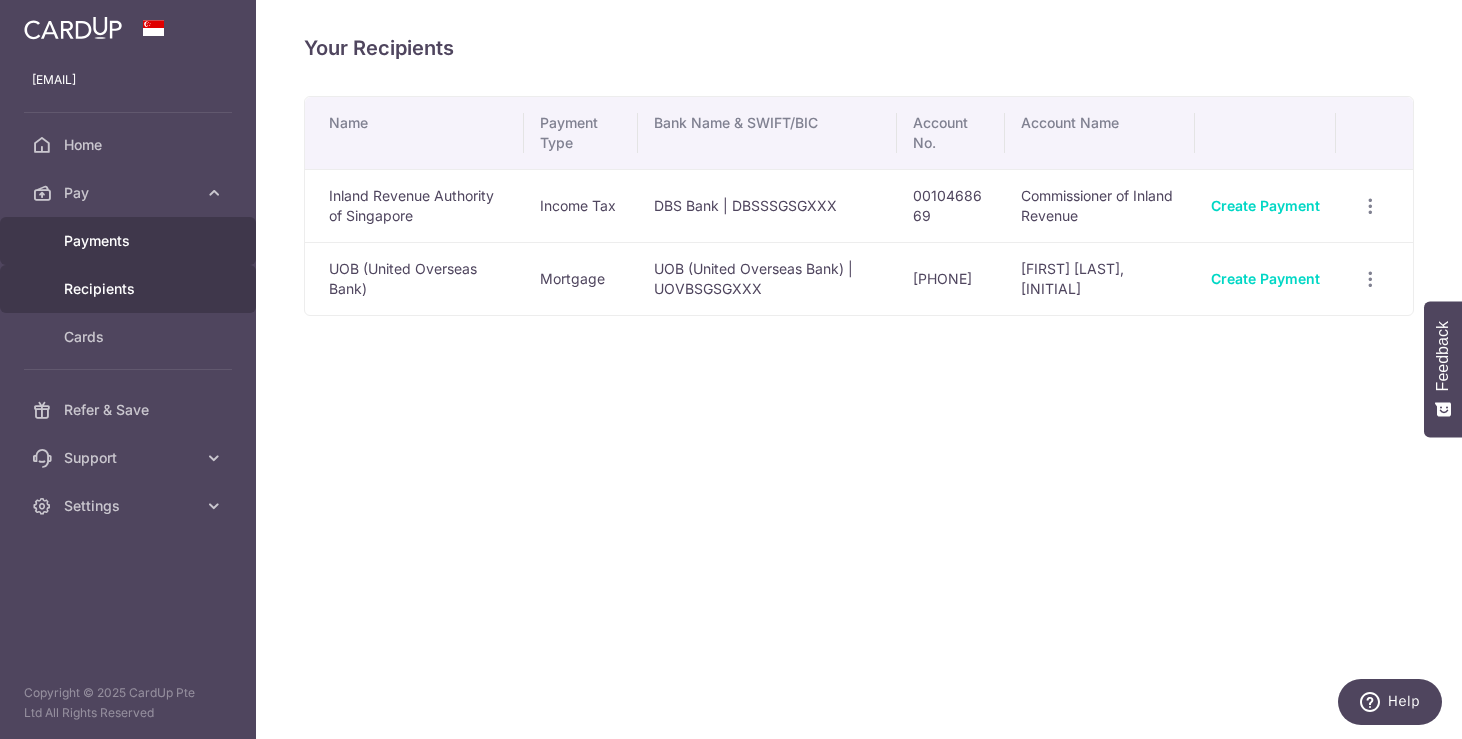 click on "Payments" at bounding box center [130, 241] 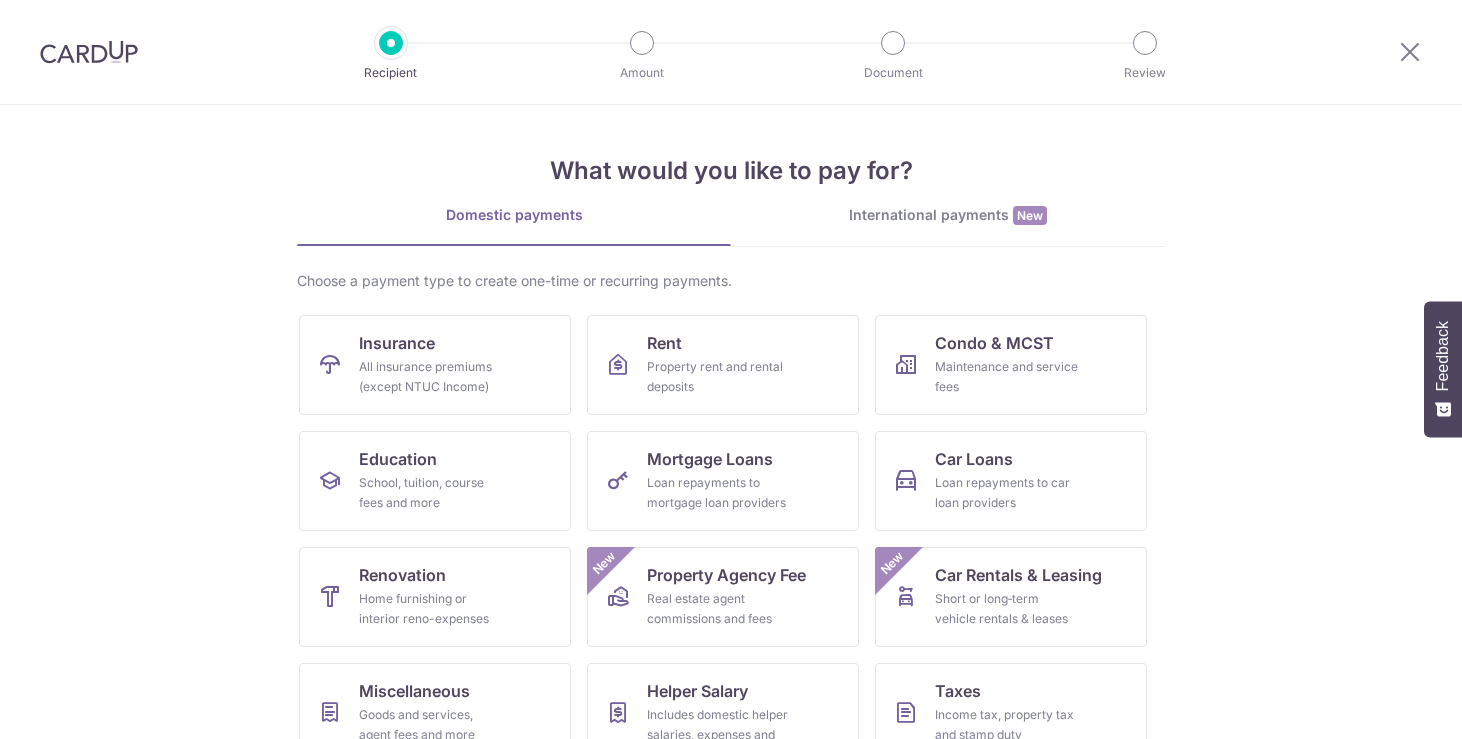 scroll, scrollTop: 0, scrollLeft: 0, axis: both 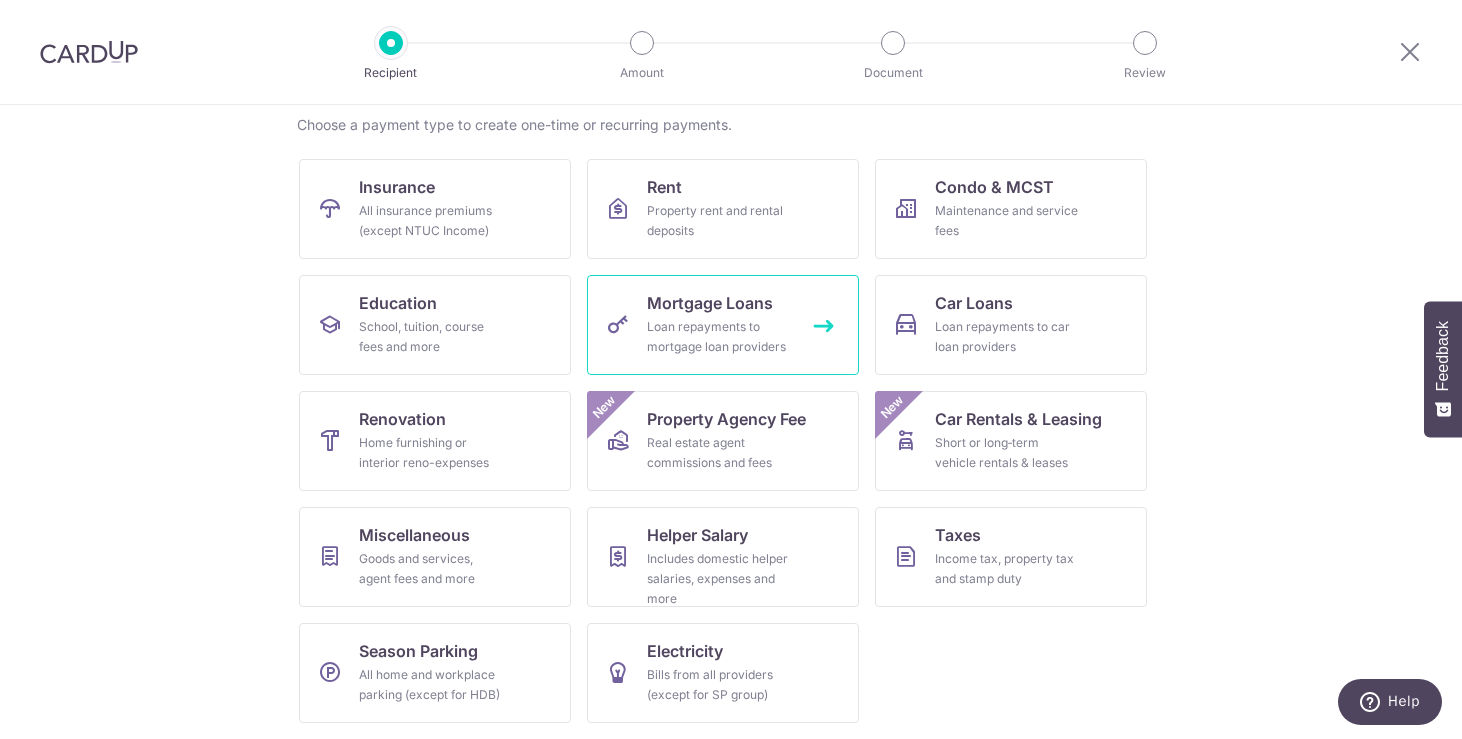 click on "Loan repayments to mortgage loan providers" at bounding box center (719, 337) 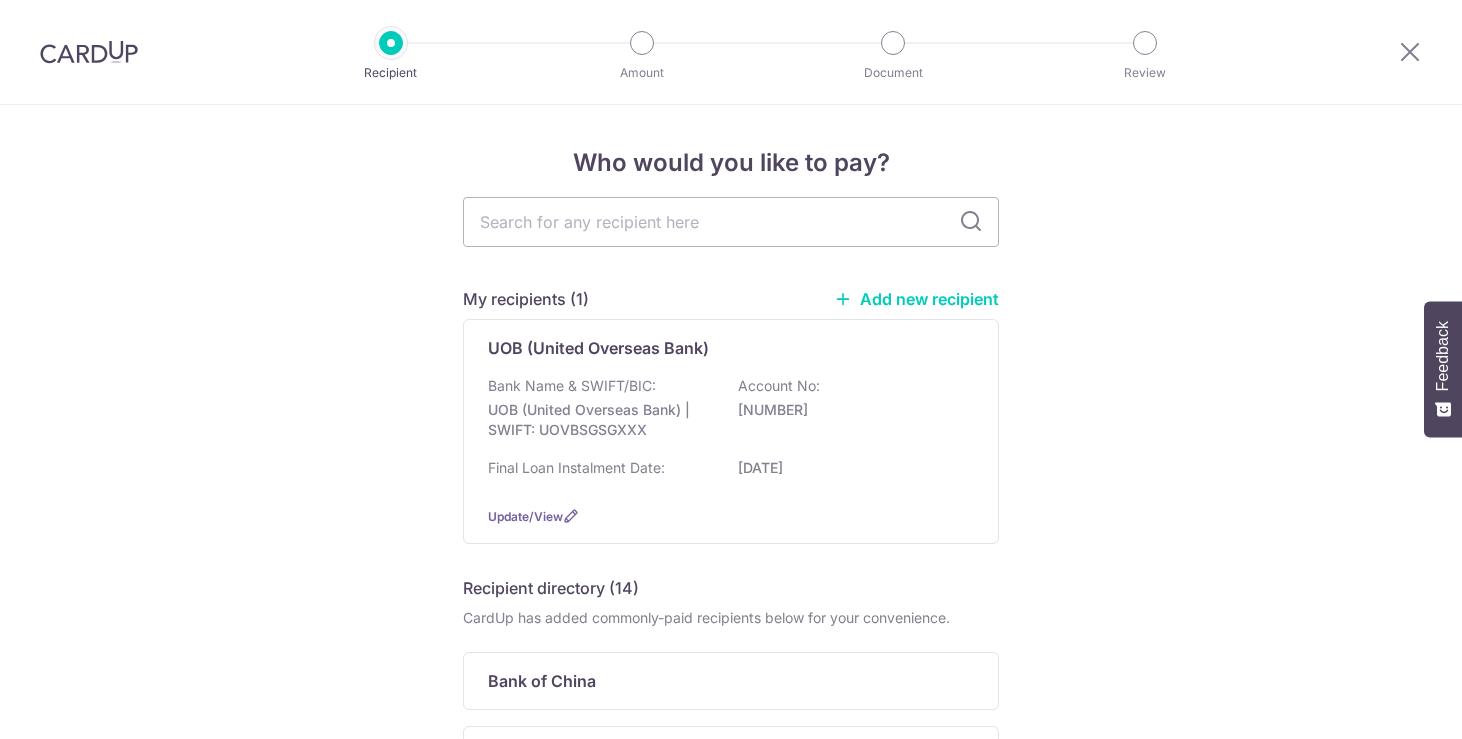 scroll, scrollTop: 0, scrollLeft: 0, axis: both 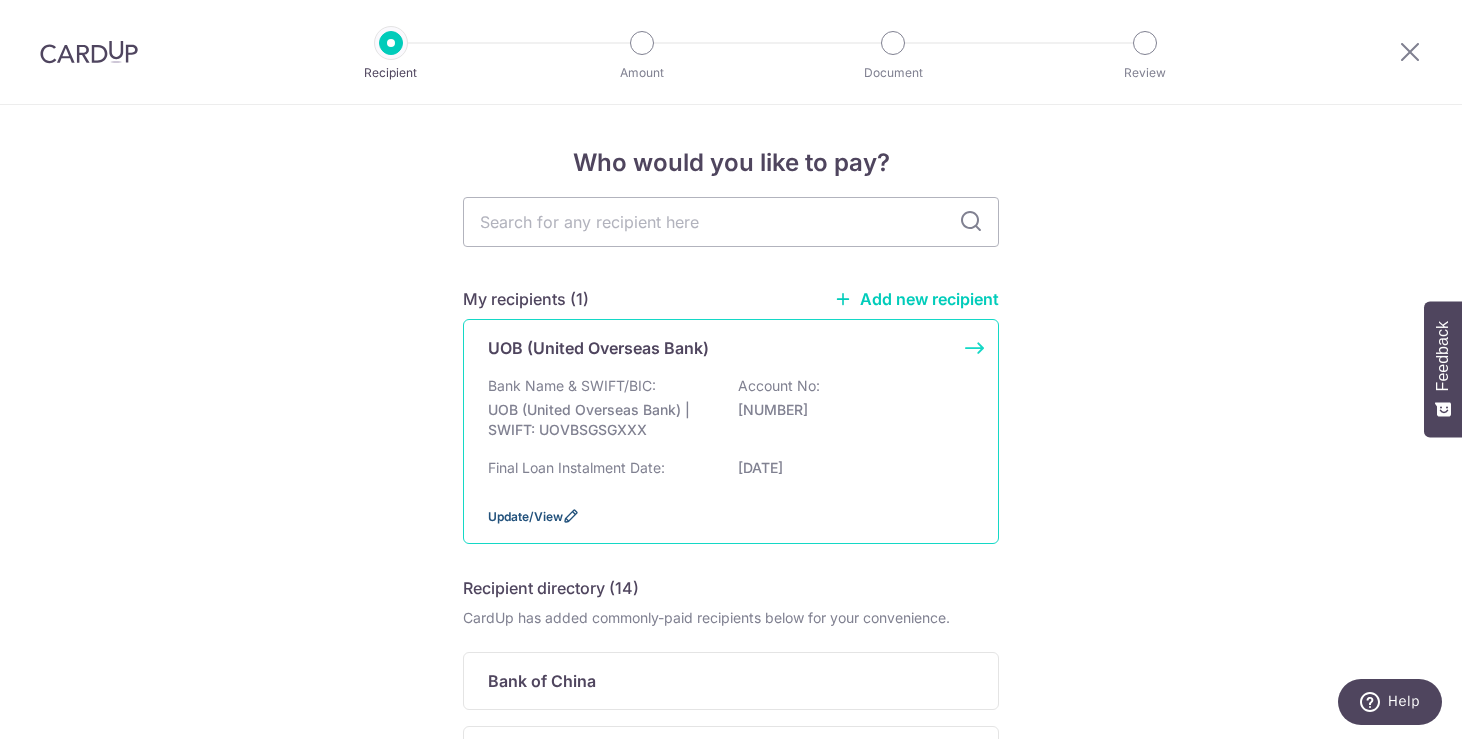 click on "Update/View" at bounding box center (525, 516) 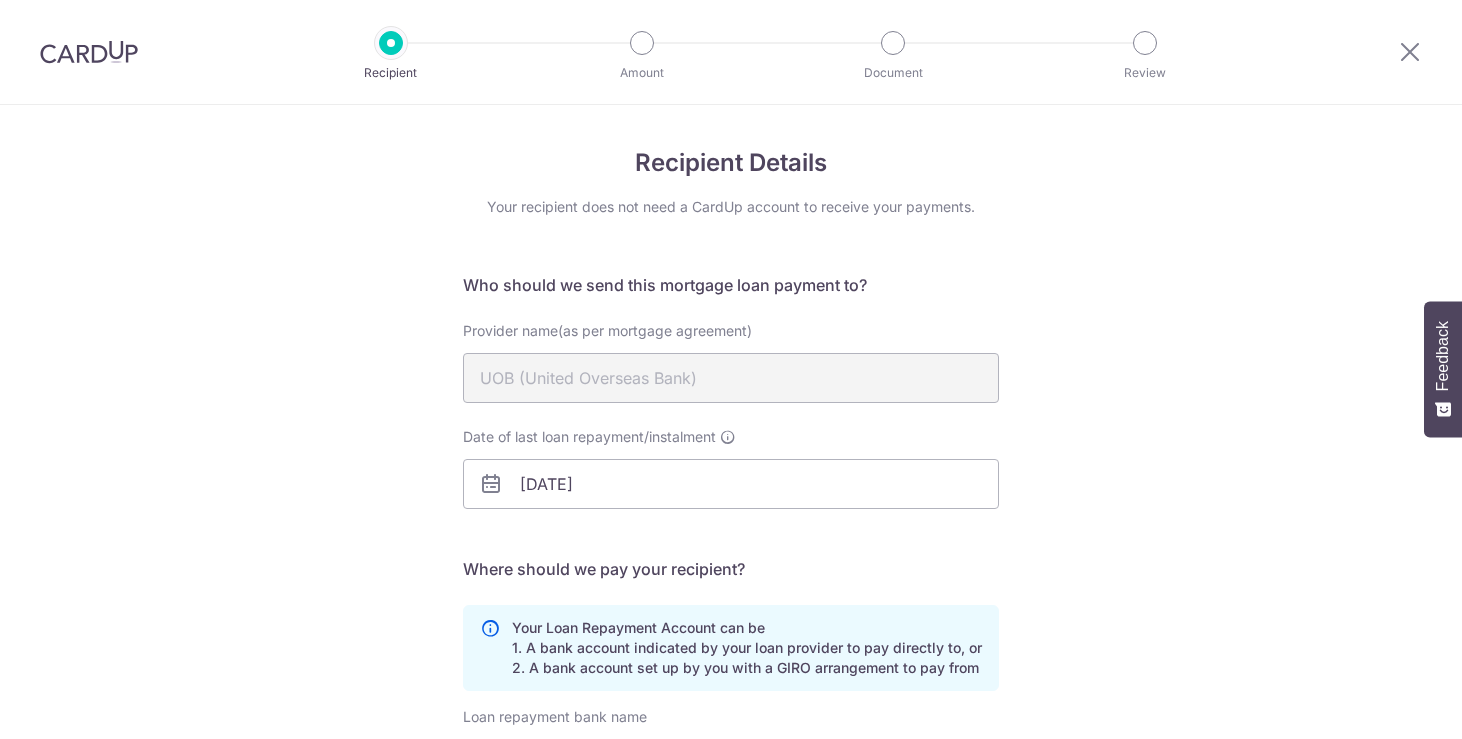 scroll, scrollTop: 0, scrollLeft: 0, axis: both 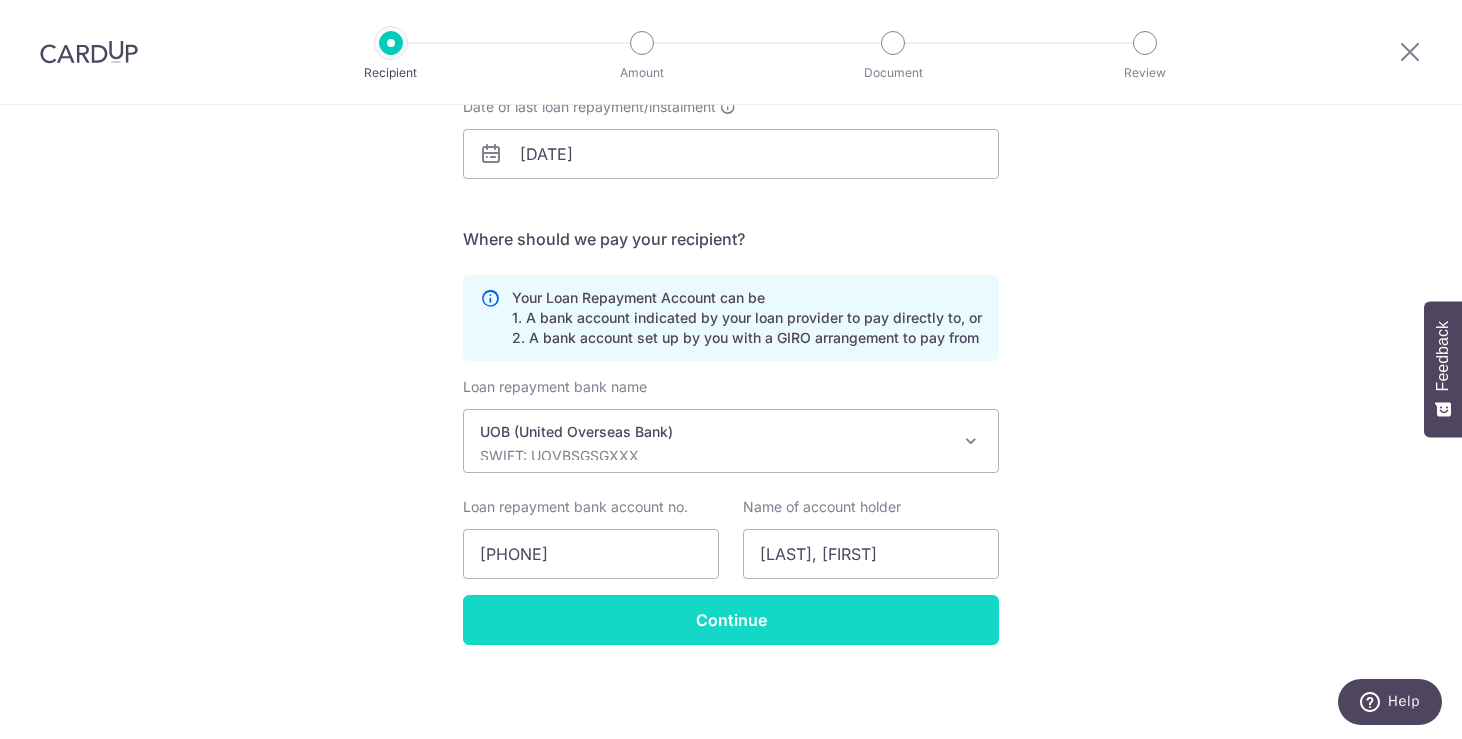 click on "Continue" at bounding box center [731, 620] 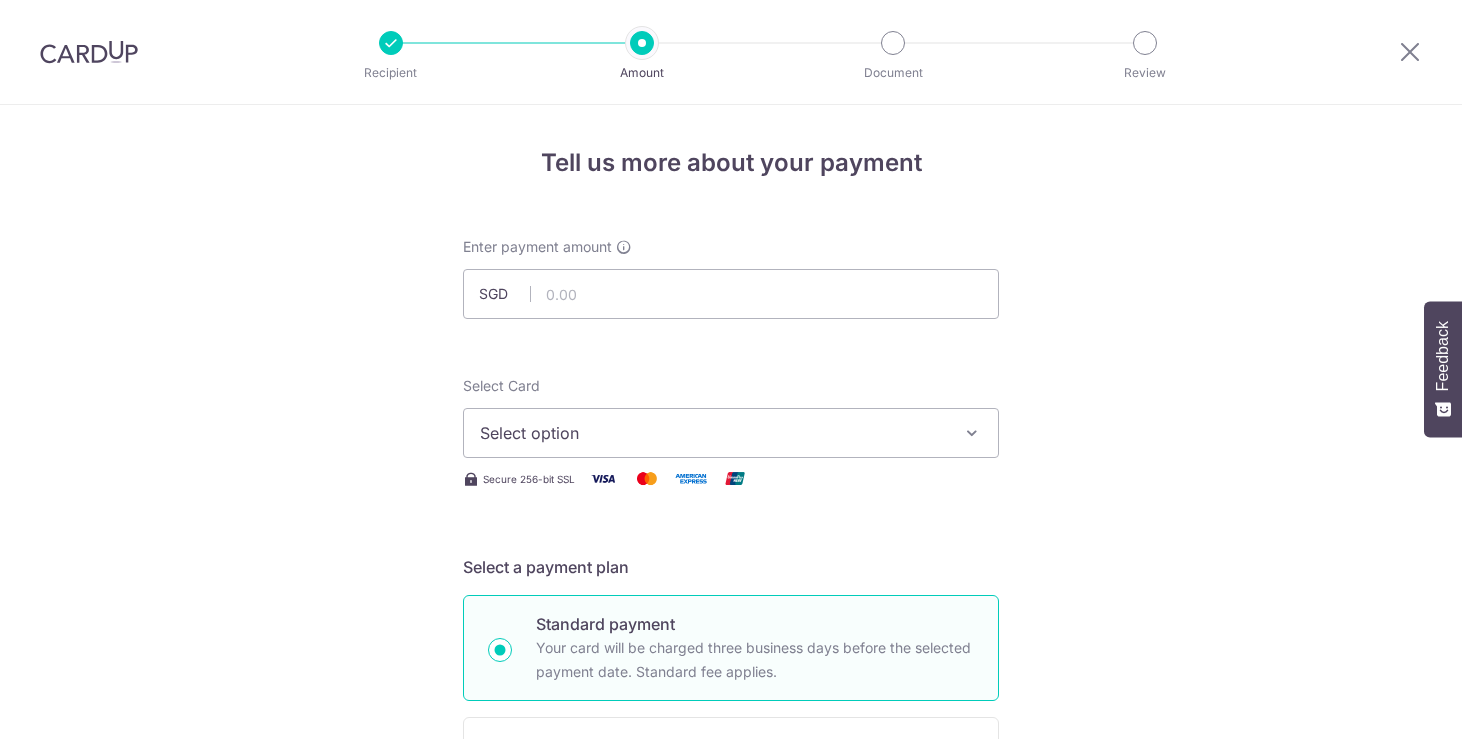scroll, scrollTop: 0, scrollLeft: 0, axis: both 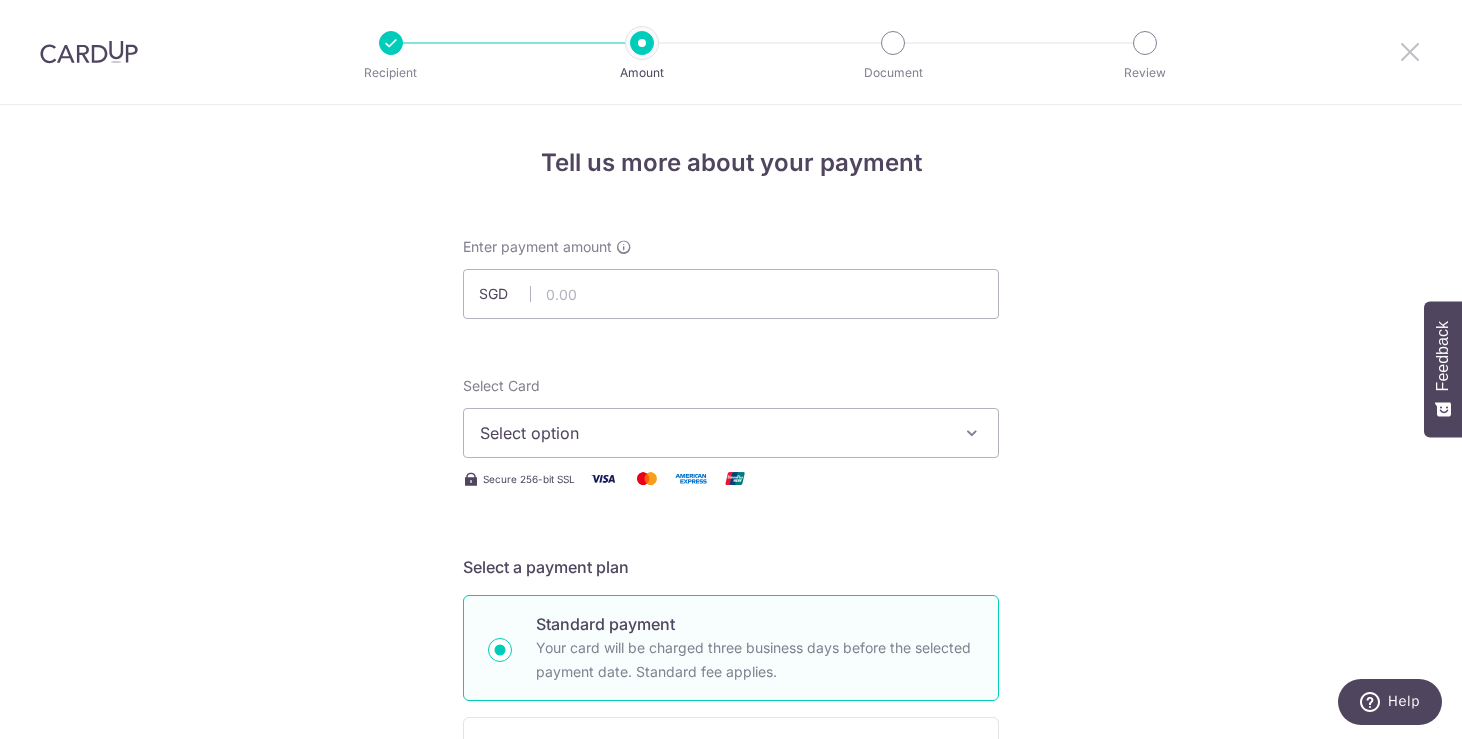 click at bounding box center [1410, 51] 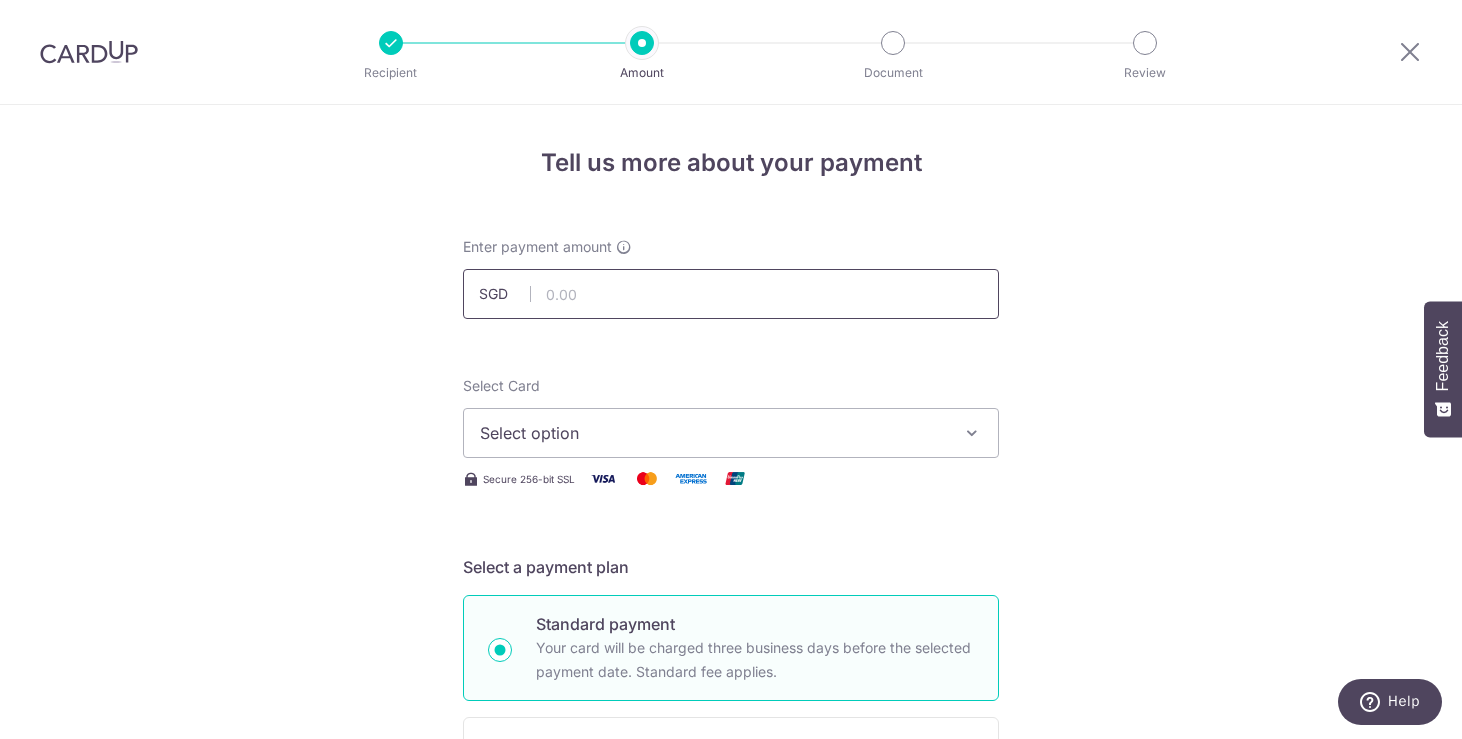 click at bounding box center (731, 294) 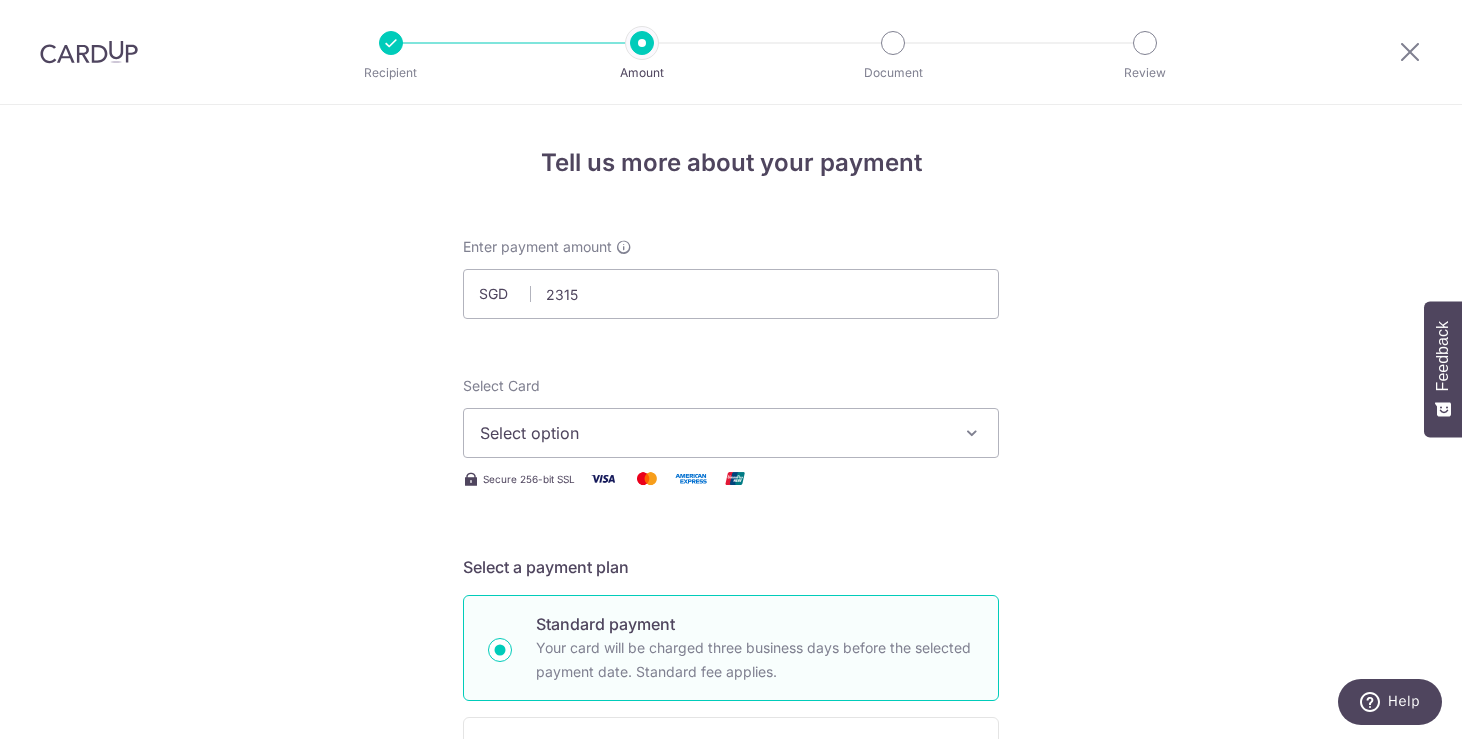 type on "2,315.00" 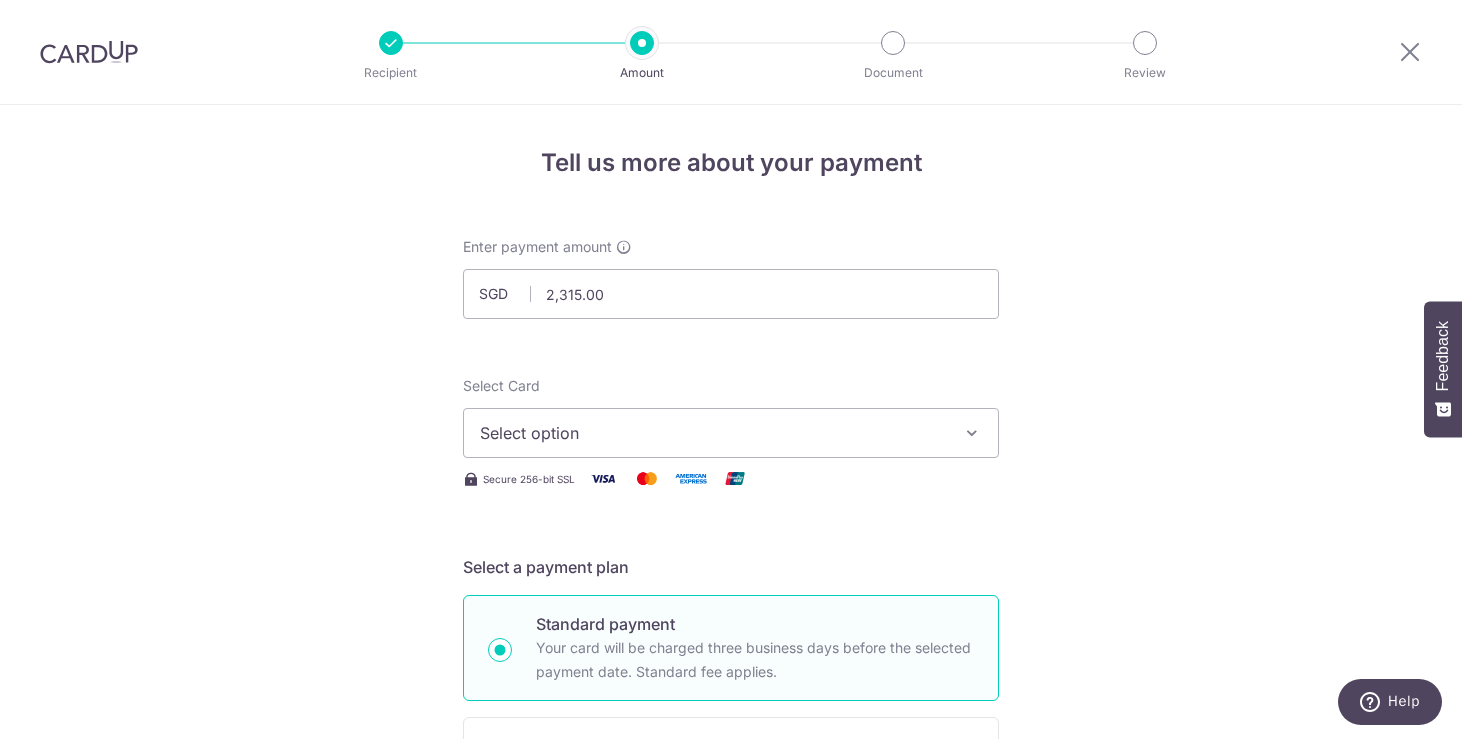 click on "Enter payment amount
SGD
2,315.00
2315.00
Select Card
Select option
Add credit card
Your Cards
**** 1182
Secure 256-bit SSL
Text
New card details
Card
Secure 256-bit SSL" at bounding box center (731, 1028) 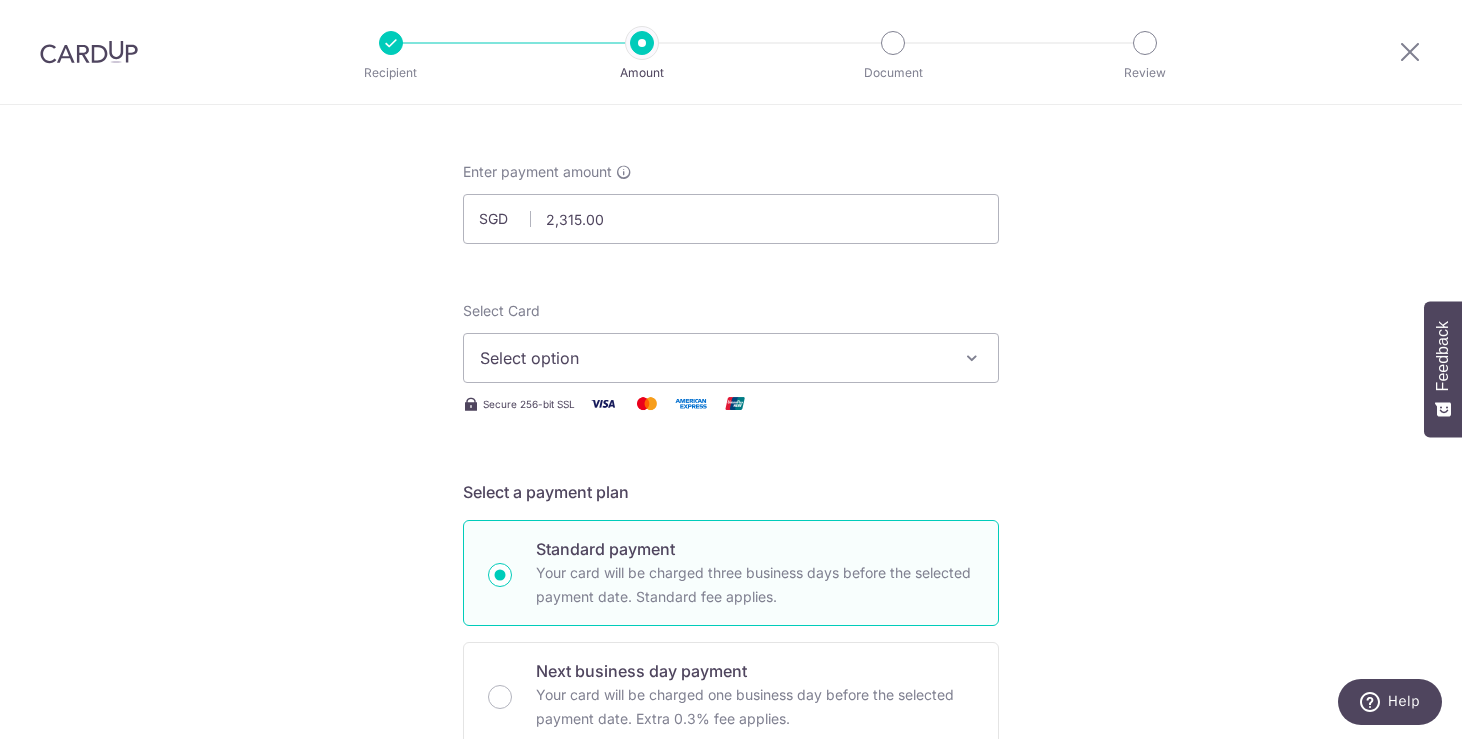 scroll, scrollTop: 117, scrollLeft: 0, axis: vertical 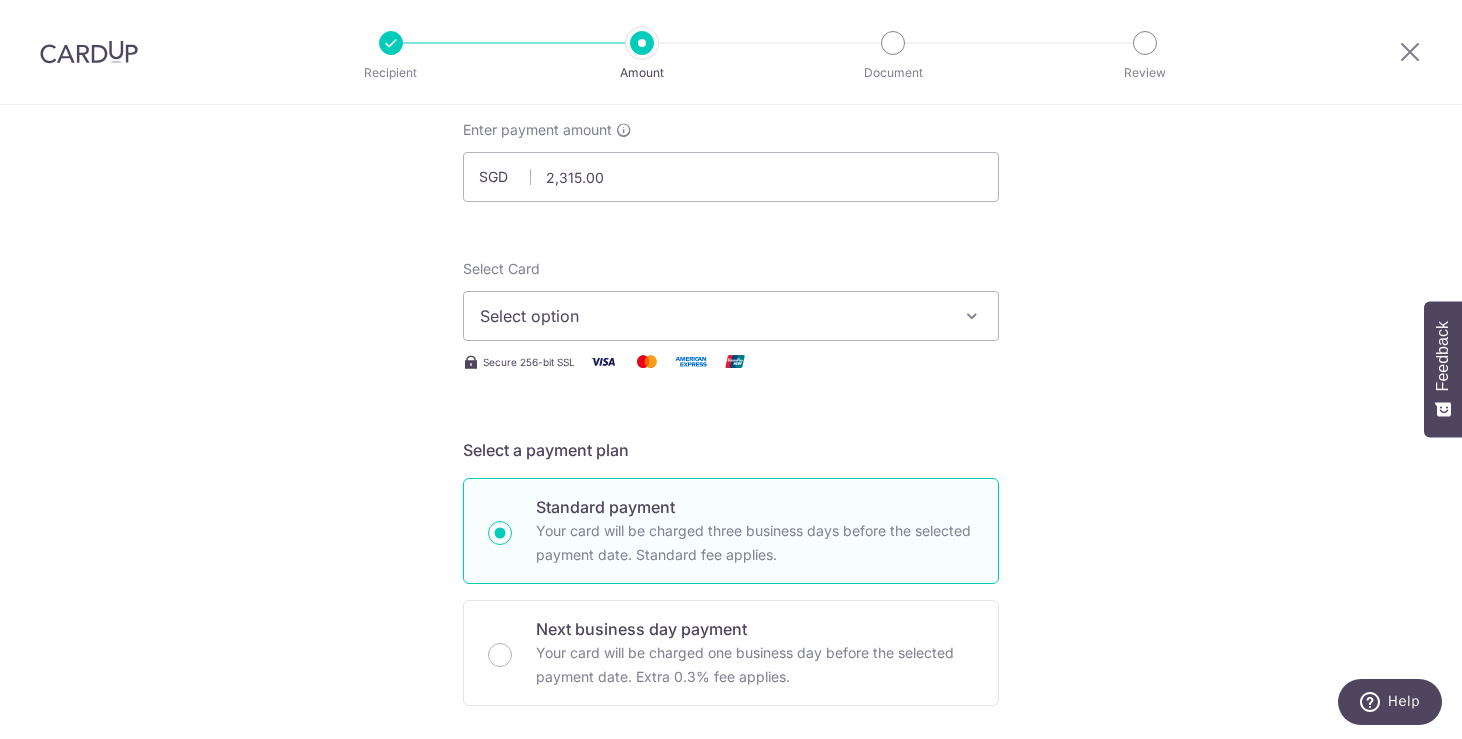 click on "Select option" at bounding box center [713, 316] 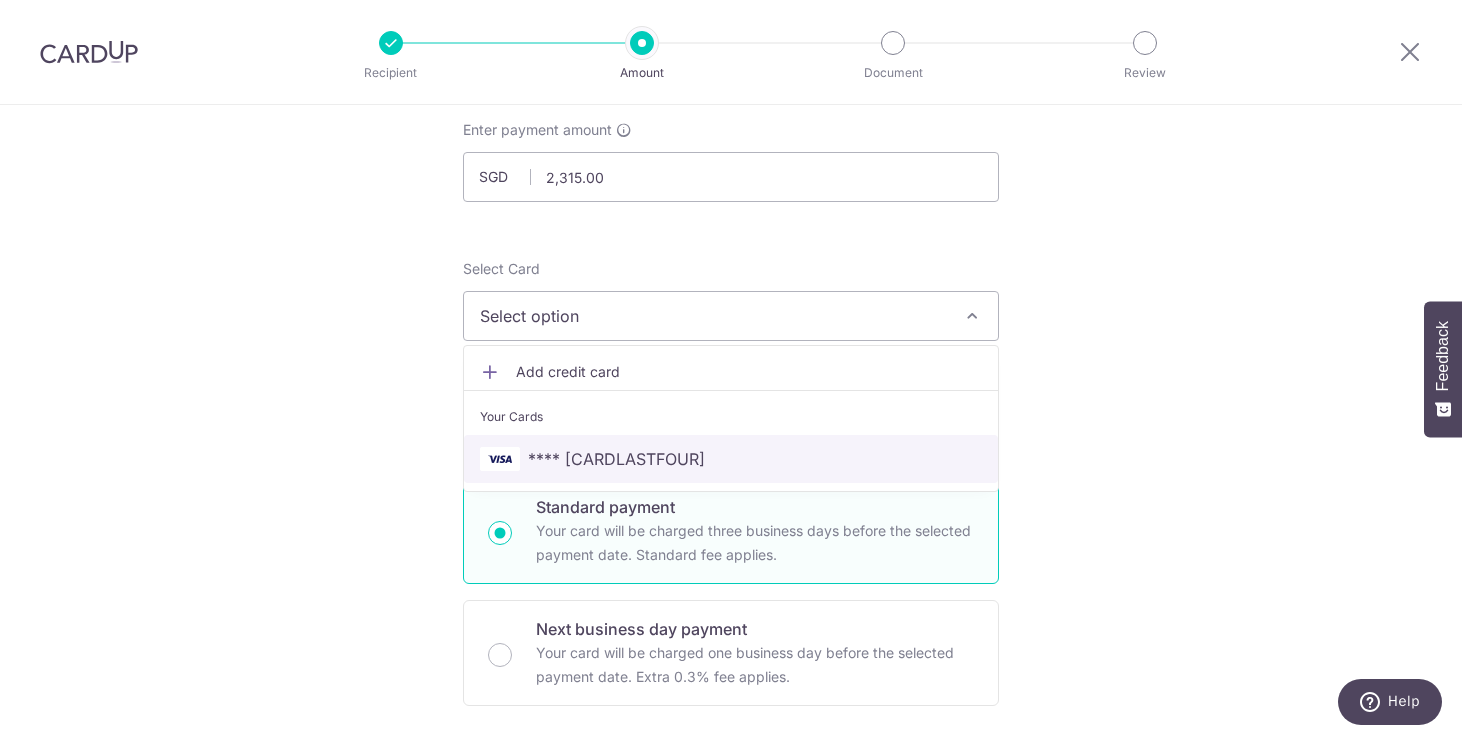 click on "**** 1182" at bounding box center [616, 459] 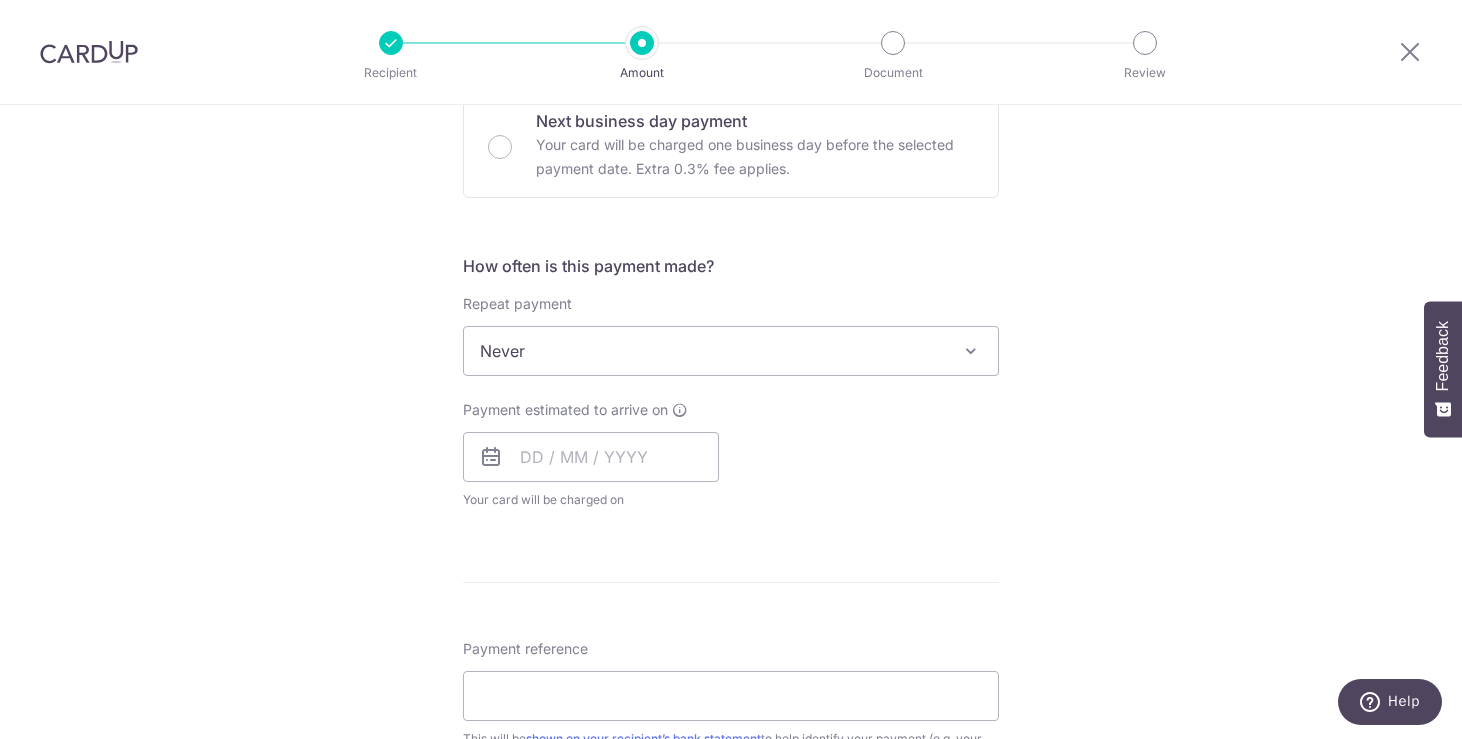 scroll, scrollTop: 636, scrollLeft: 0, axis: vertical 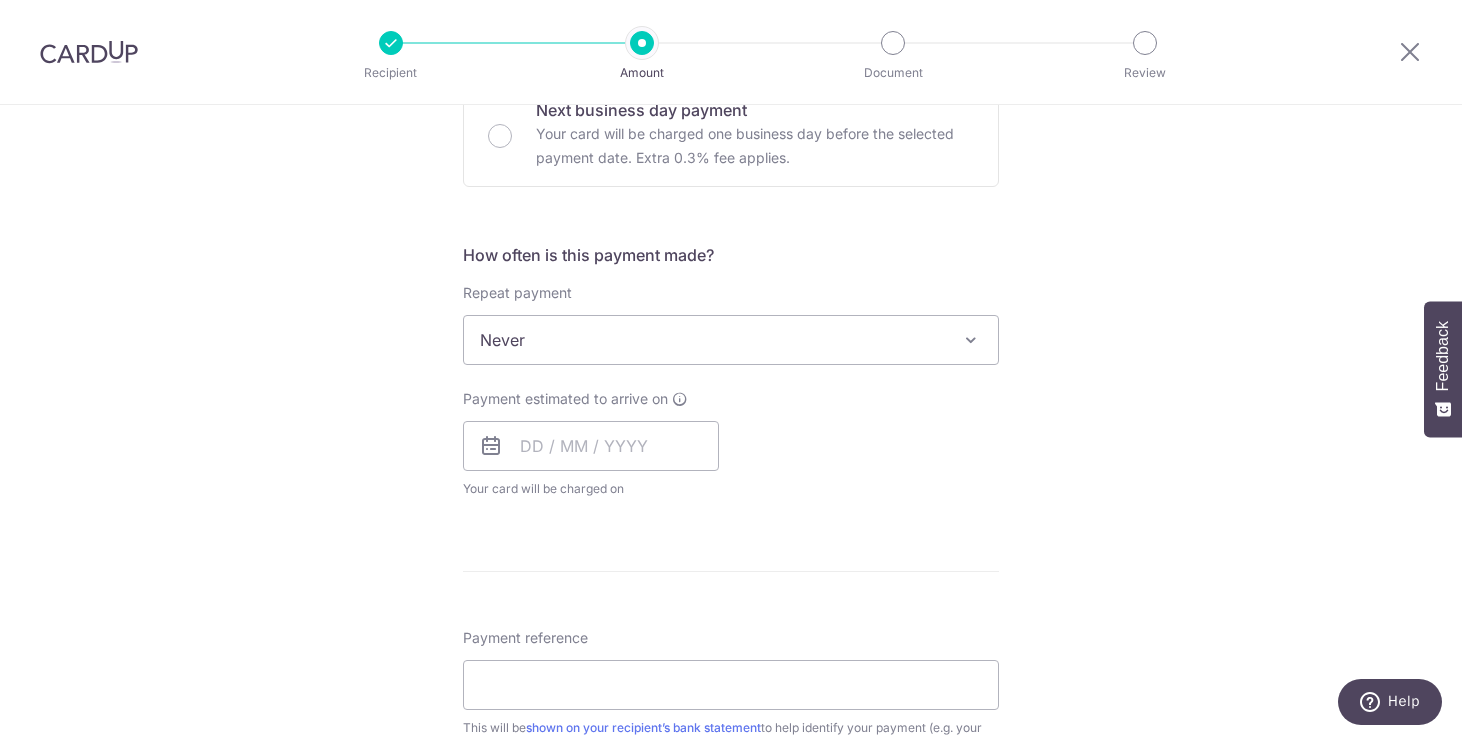 click on "Never" at bounding box center [731, 340] 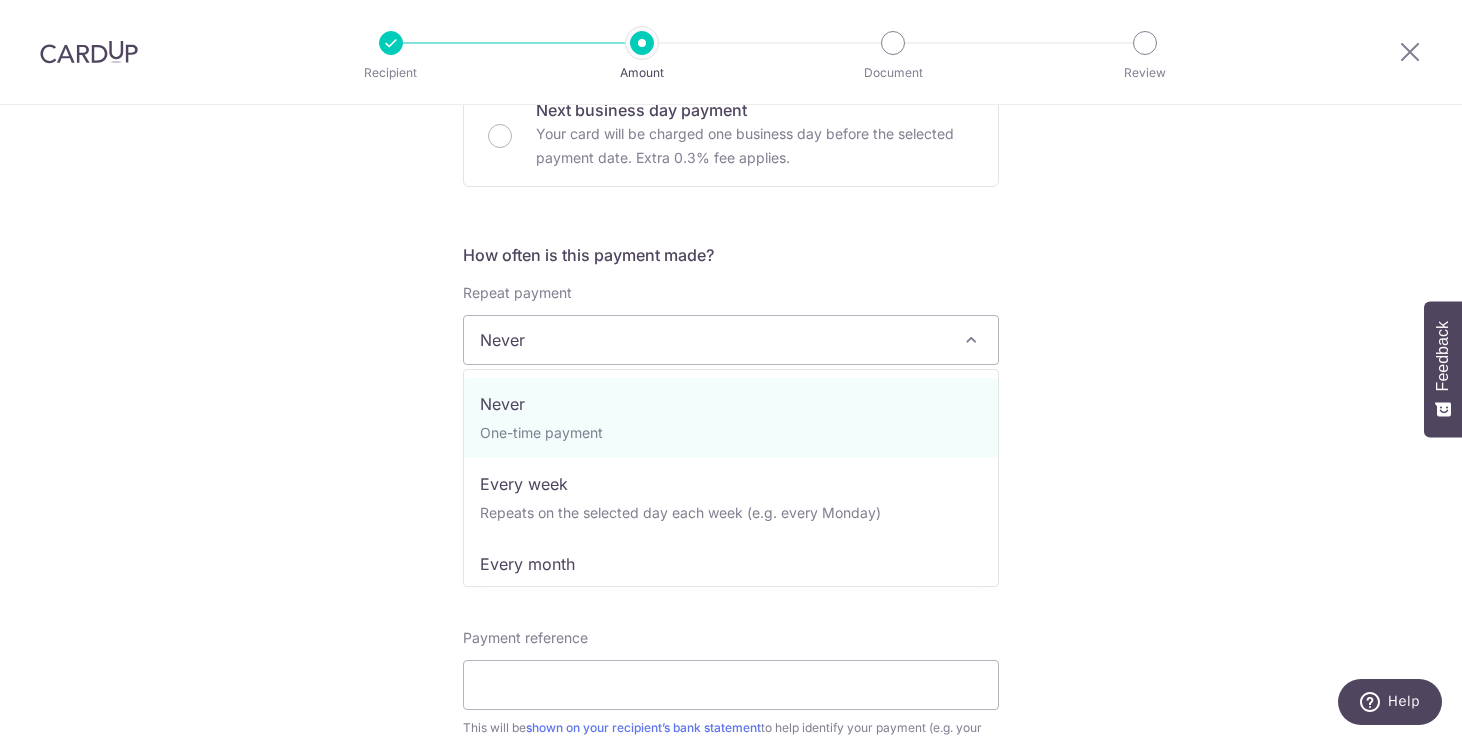 click on "Tell us more about your payment
Enter payment amount
SGD
2,315.00
2315.00
Select Card
**** 1182
Add credit card
Your Cards
**** 1182
Secure 256-bit SSL
Text
New card details
Card
Secure 256-bit SSL" at bounding box center (731, 373) 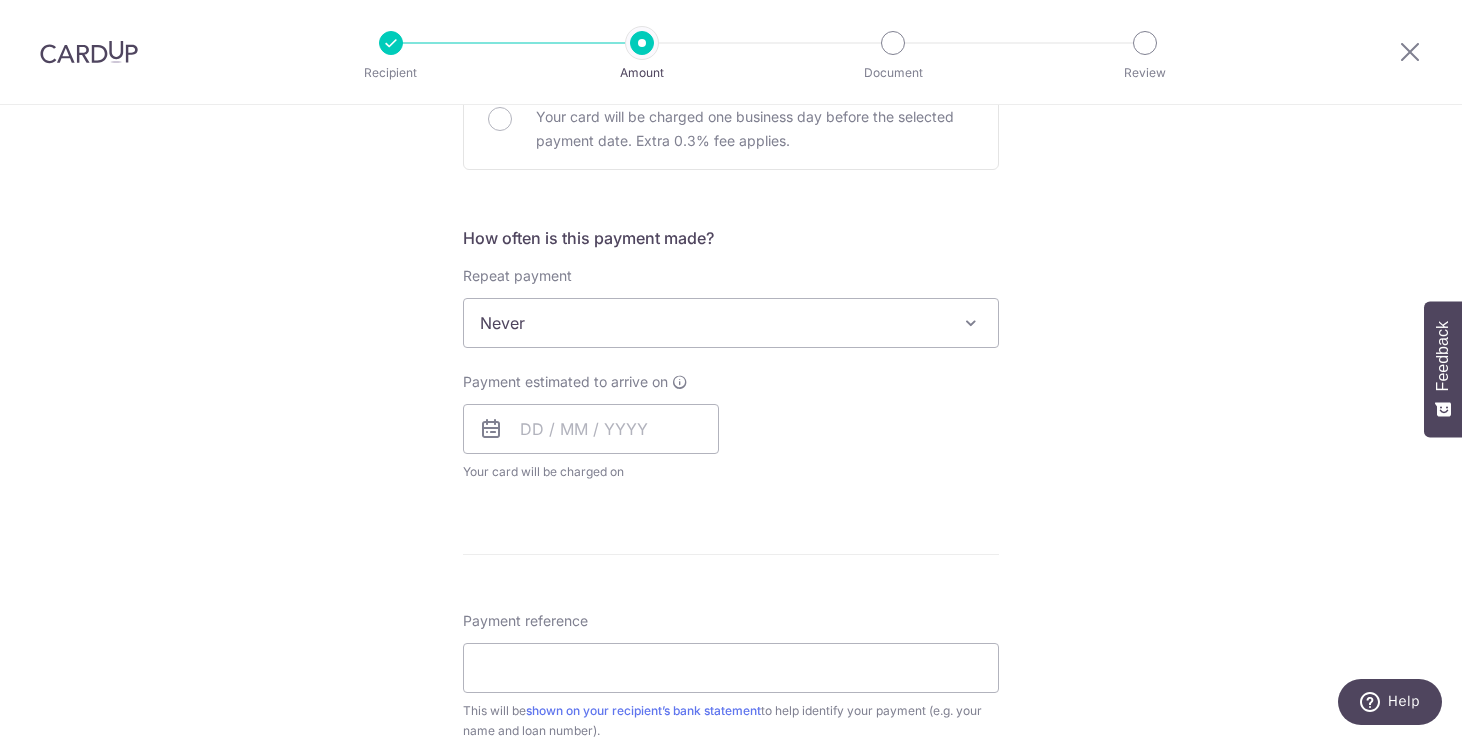 scroll, scrollTop: 640, scrollLeft: 0, axis: vertical 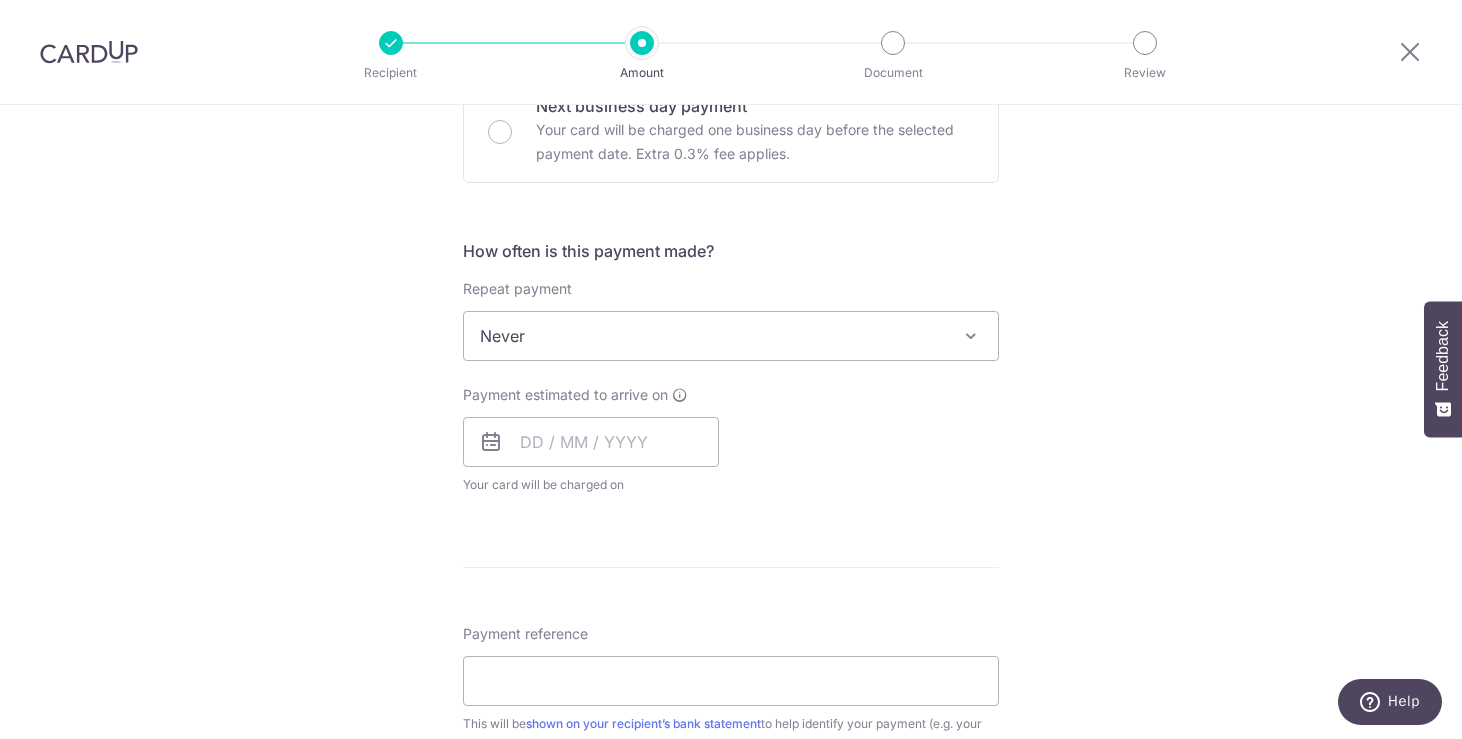click on "Never" at bounding box center (731, 336) 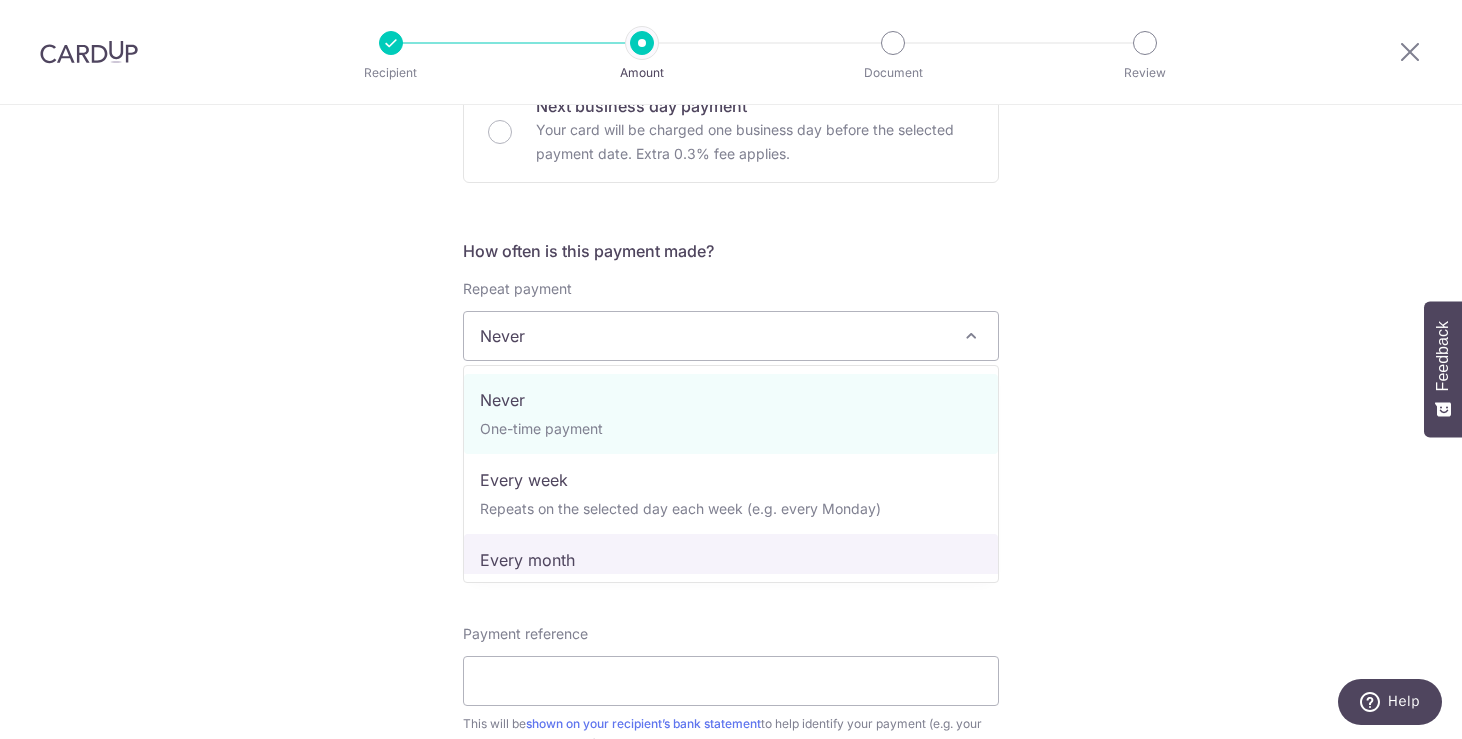 select on "3" 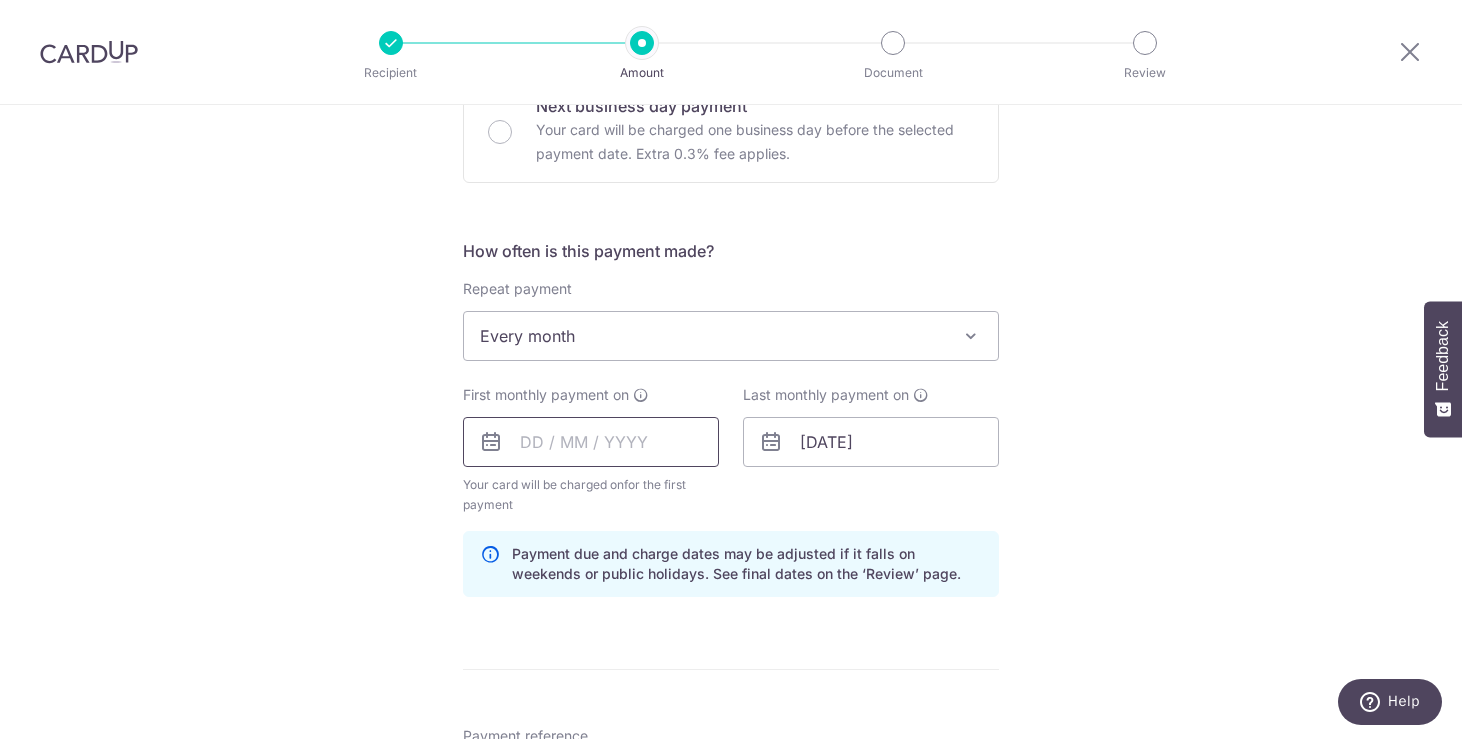 click at bounding box center [591, 442] 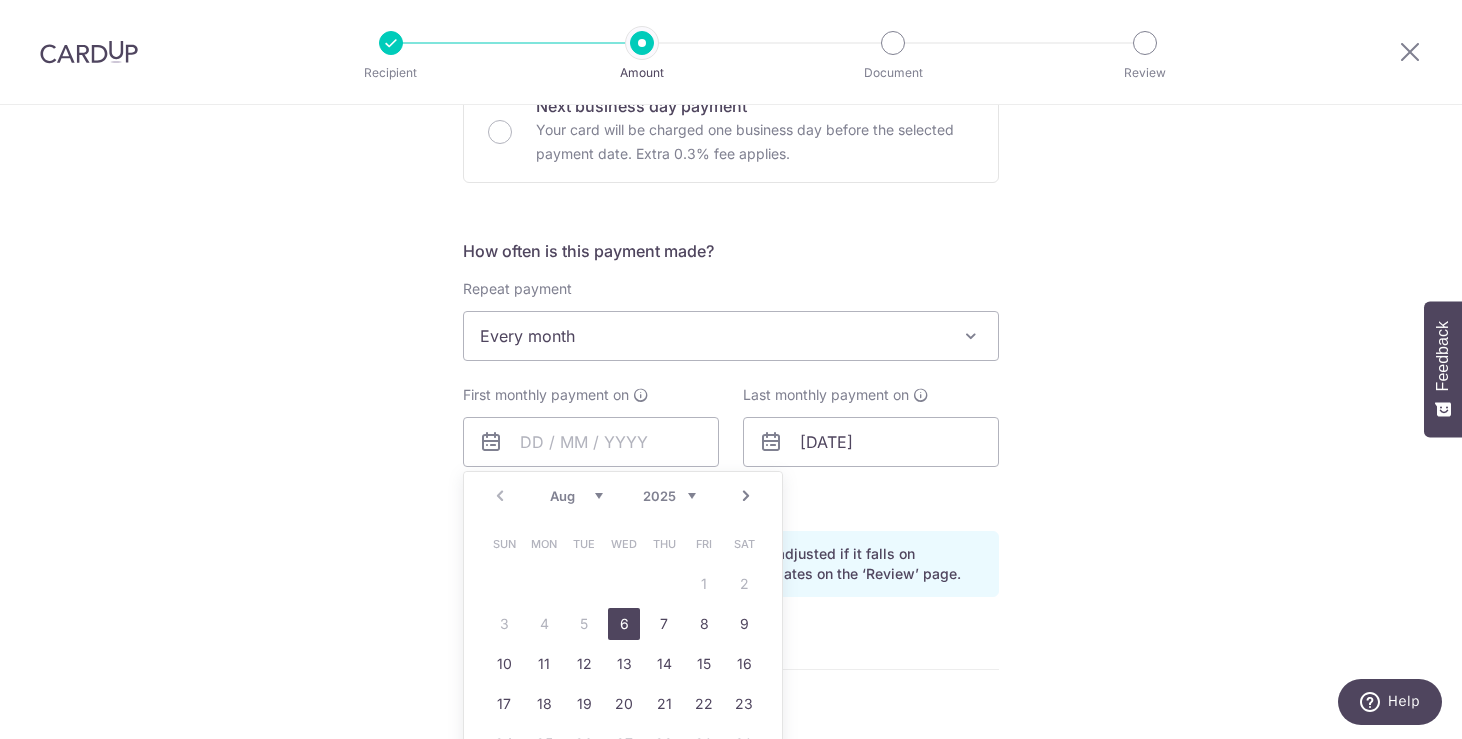 click on "6" at bounding box center (624, 624) 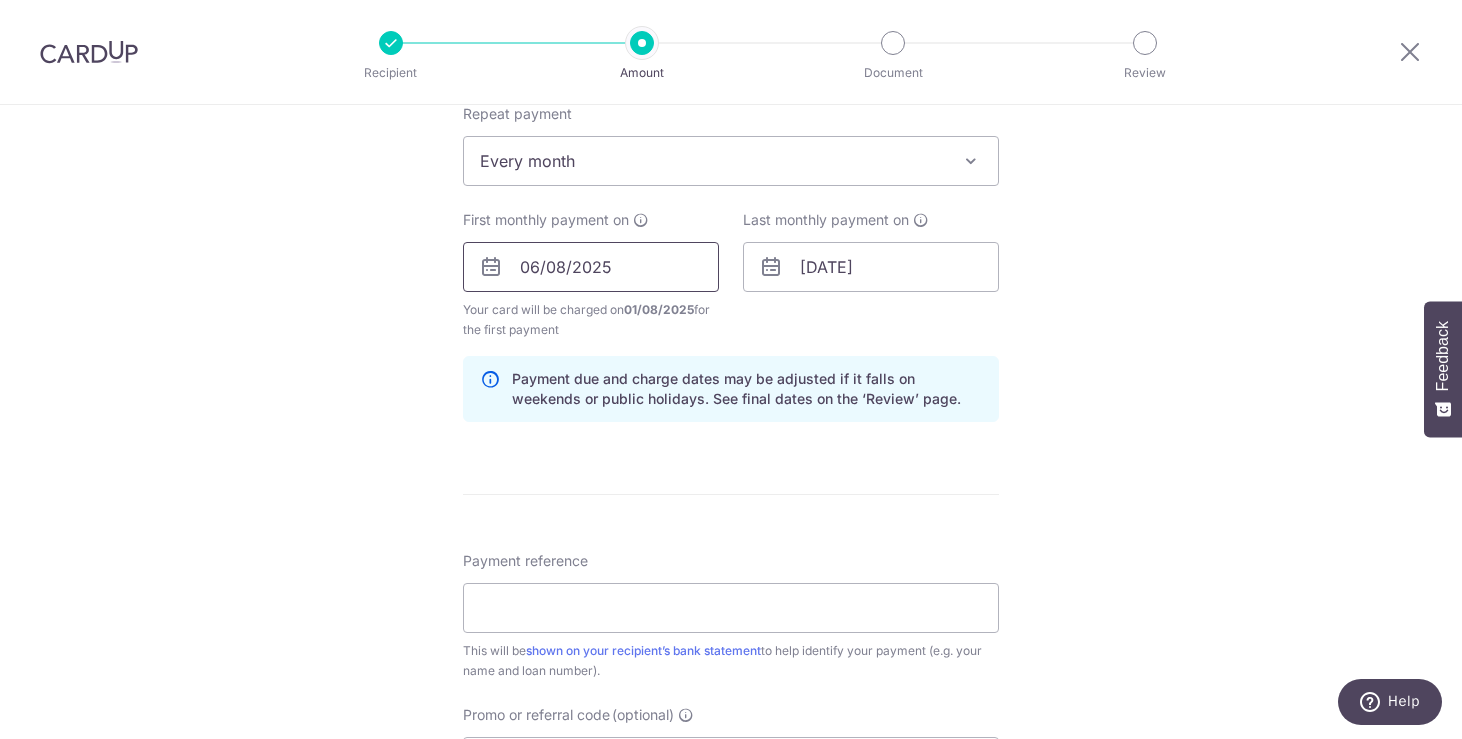 scroll, scrollTop: 819, scrollLeft: 0, axis: vertical 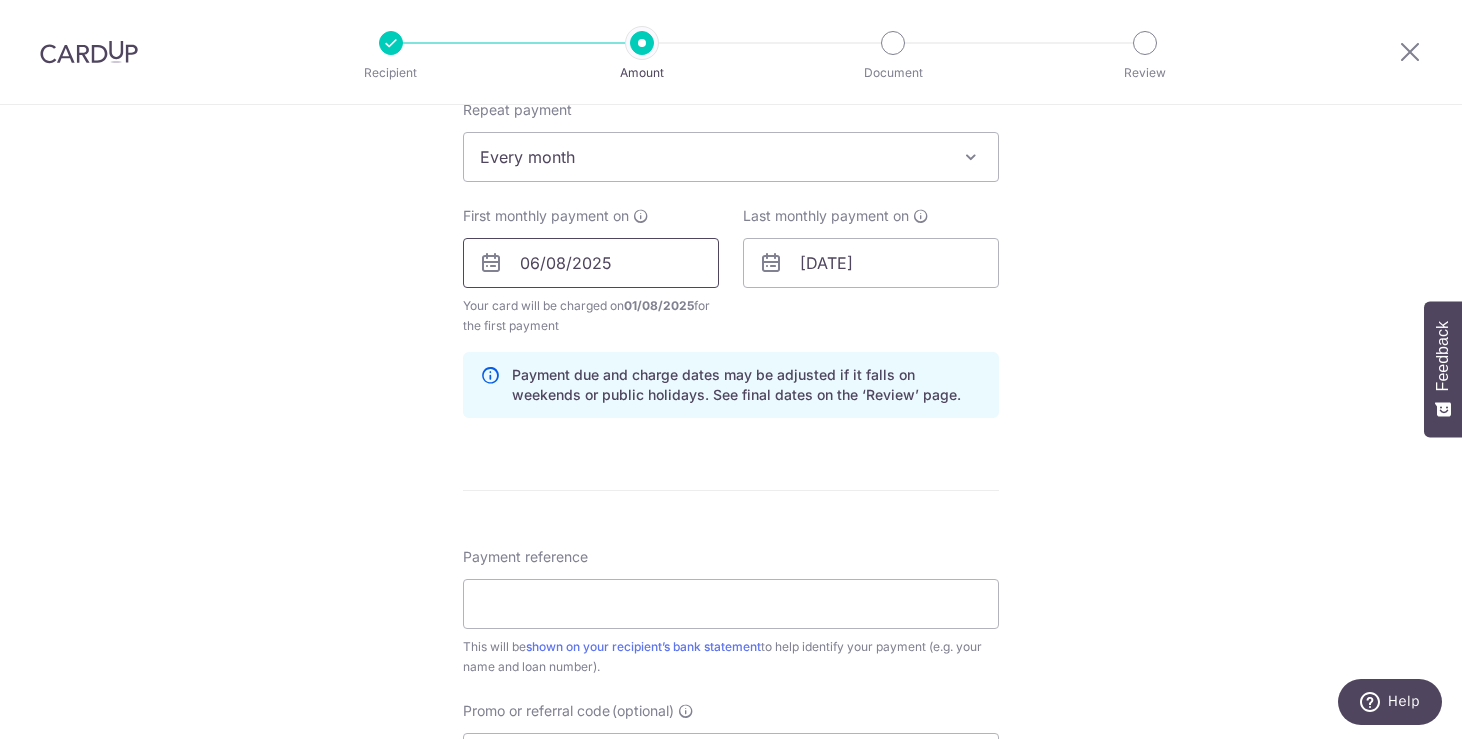 click on "06/08/2025" at bounding box center [591, 263] 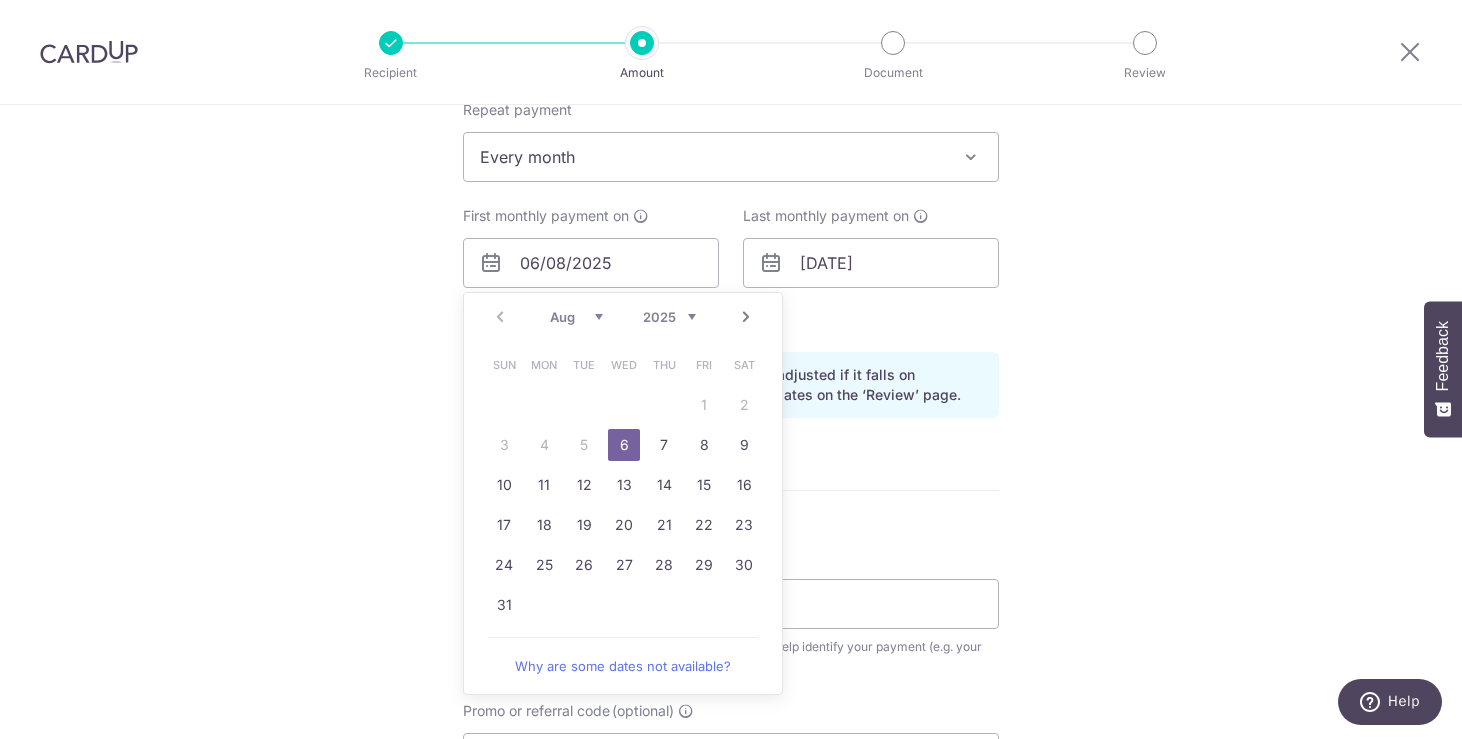 click on "Next" at bounding box center [746, 317] 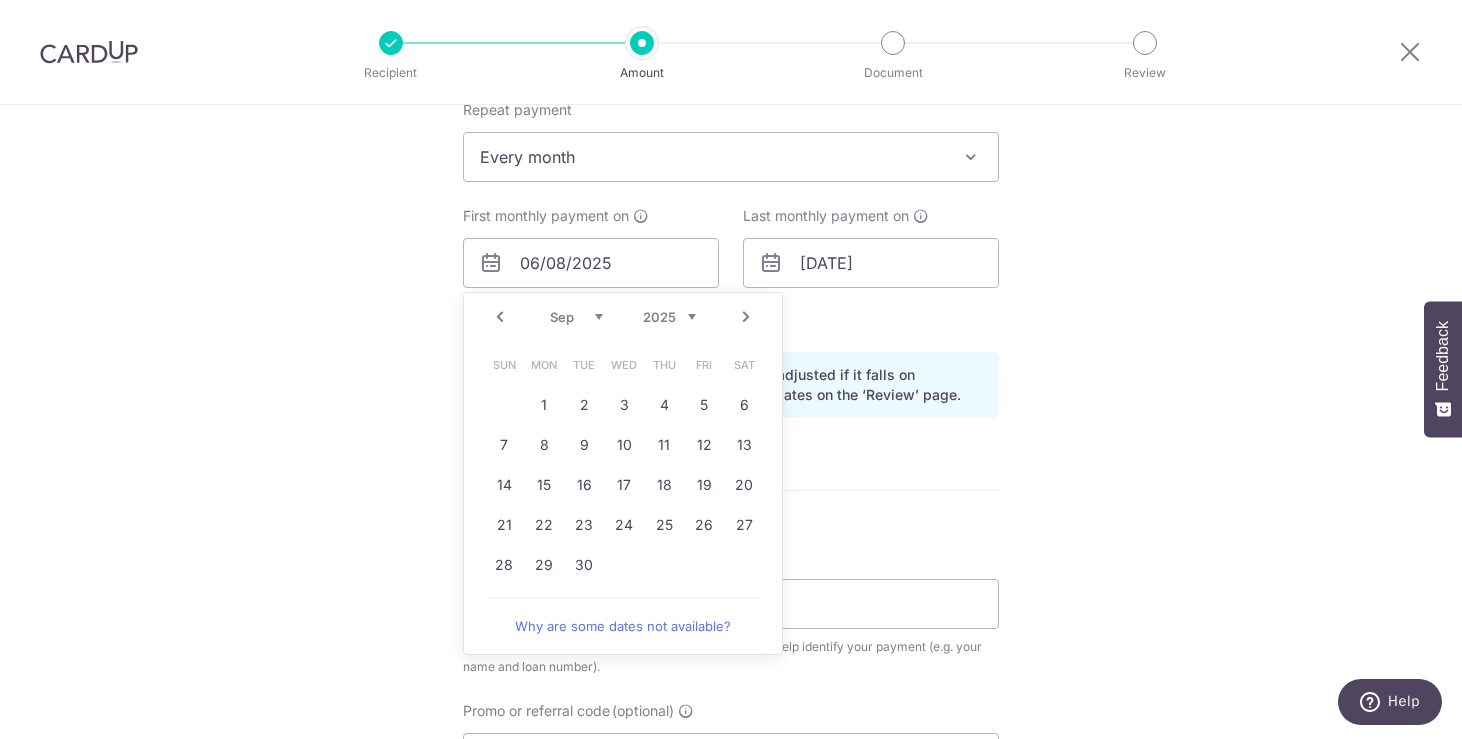 click on "Prev" at bounding box center [500, 317] 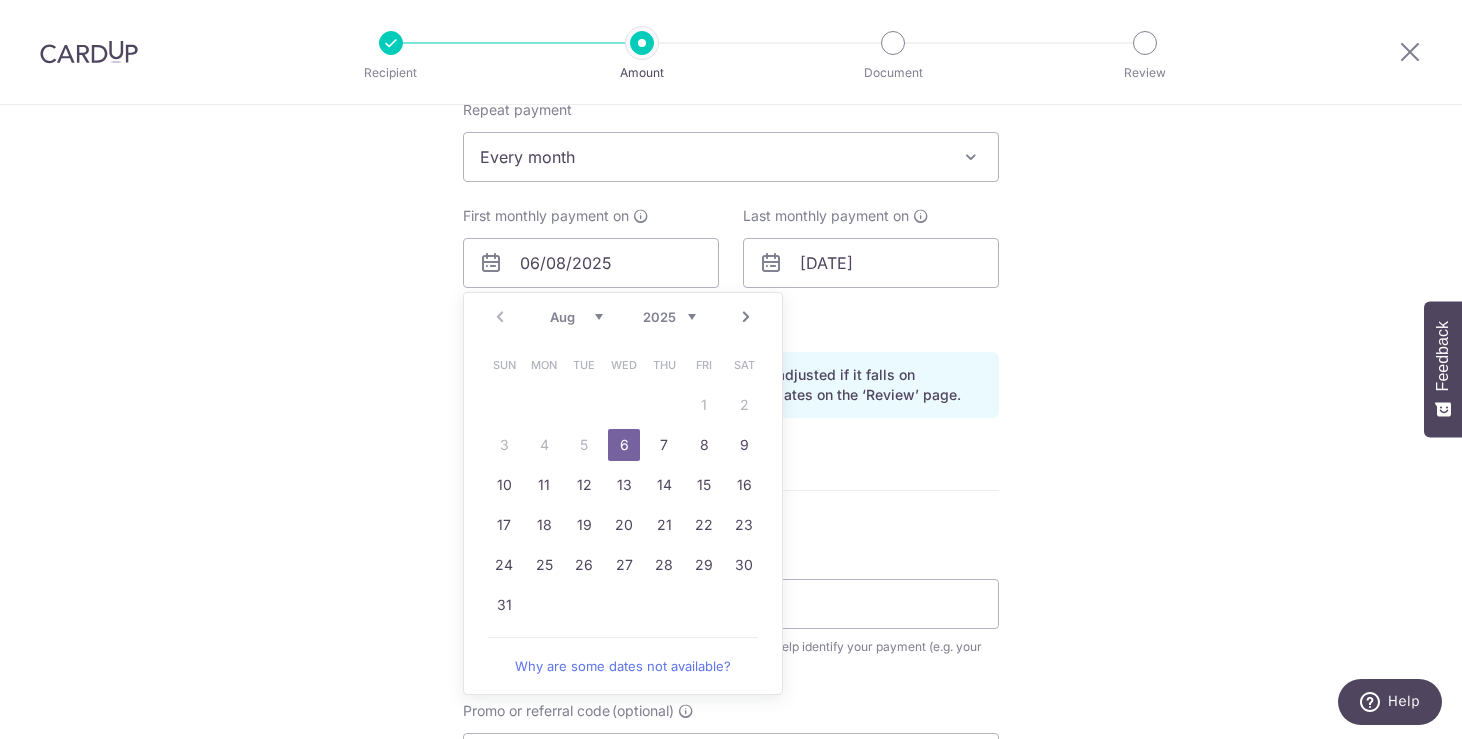 click on "Next" at bounding box center [746, 317] 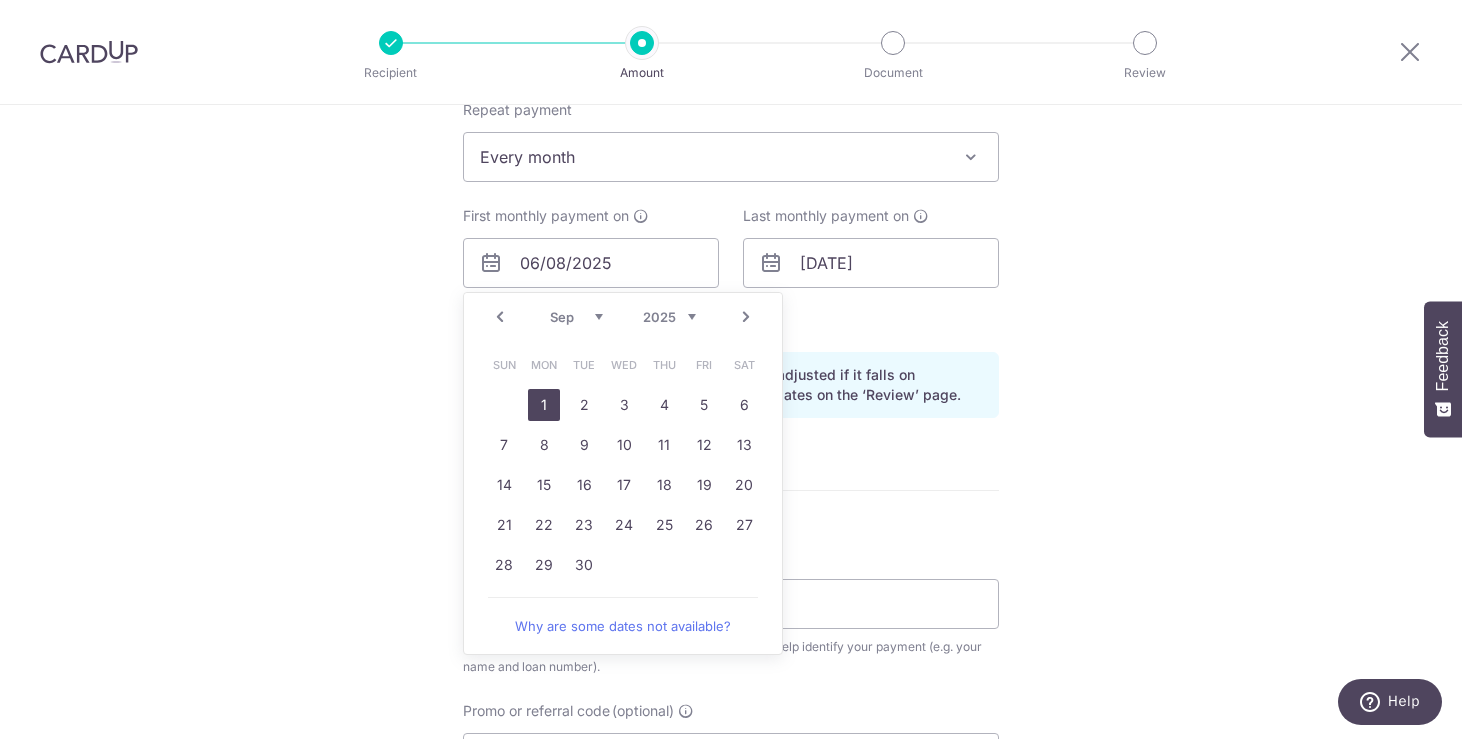 click on "1" at bounding box center [544, 405] 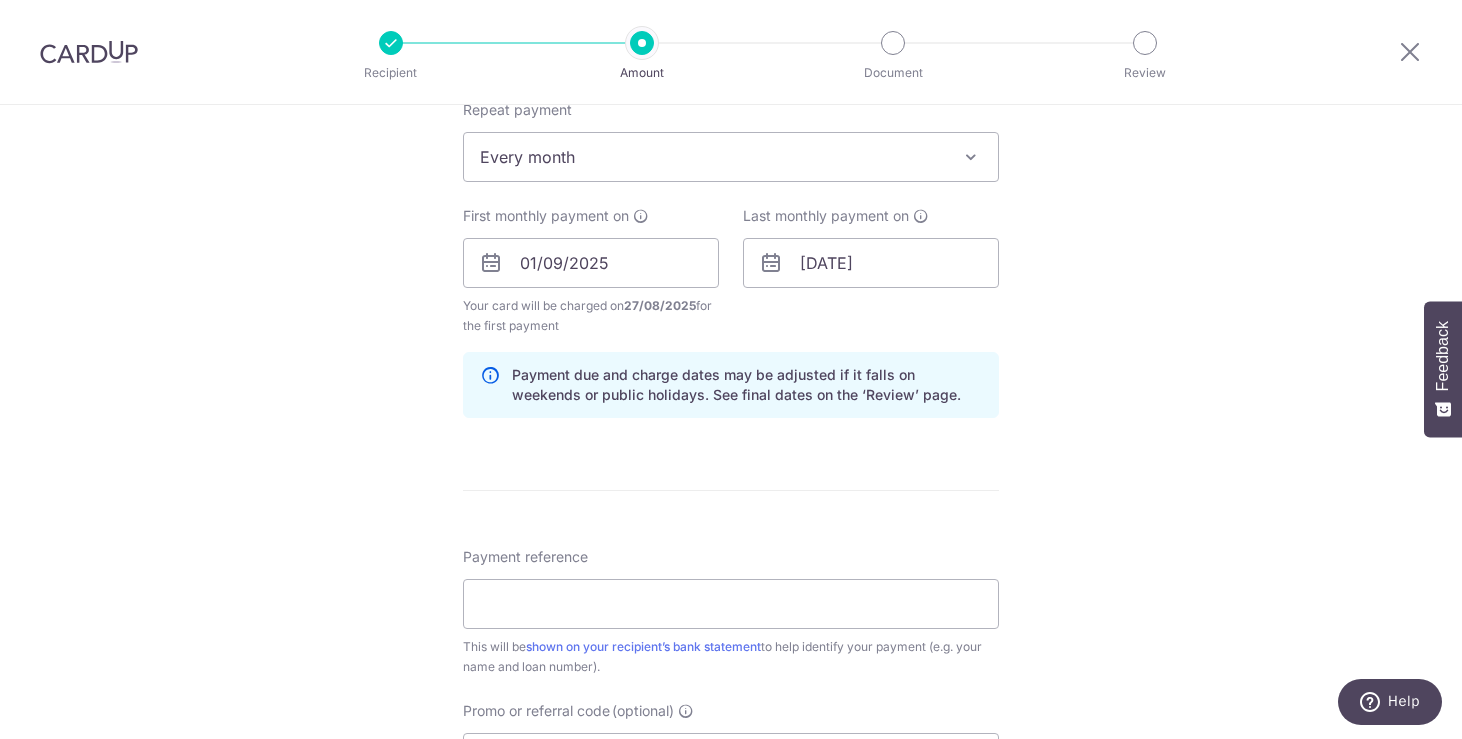 click on "Tell us more about your payment
Enter payment amount
SGD
2,315.00
2315.00
Select Card
**** 1182
Add credit card
Your Cards
**** 1182
Secure 256-bit SSL
Text
New card details
Card
Secure 256-bit SSL" at bounding box center (731, 241) 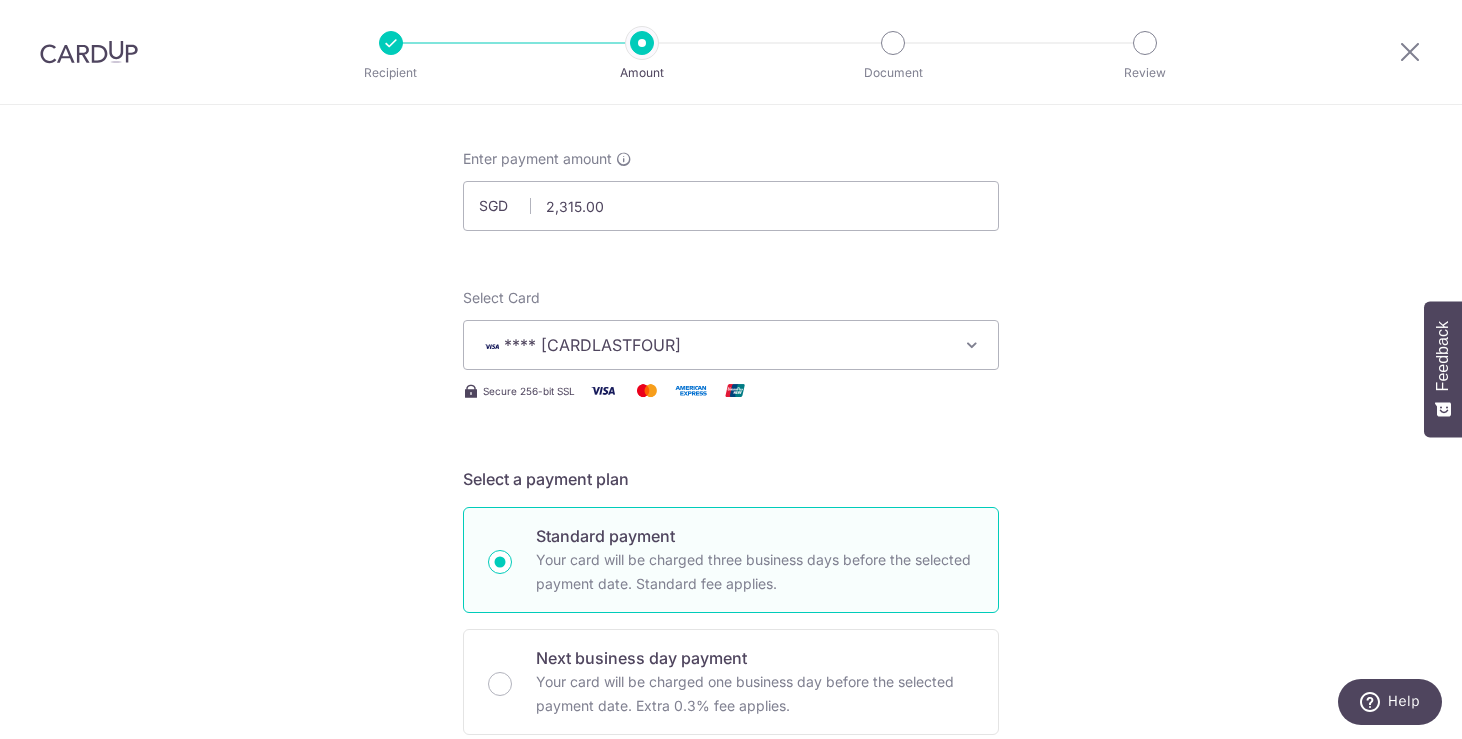 scroll, scrollTop: 0, scrollLeft: 0, axis: both 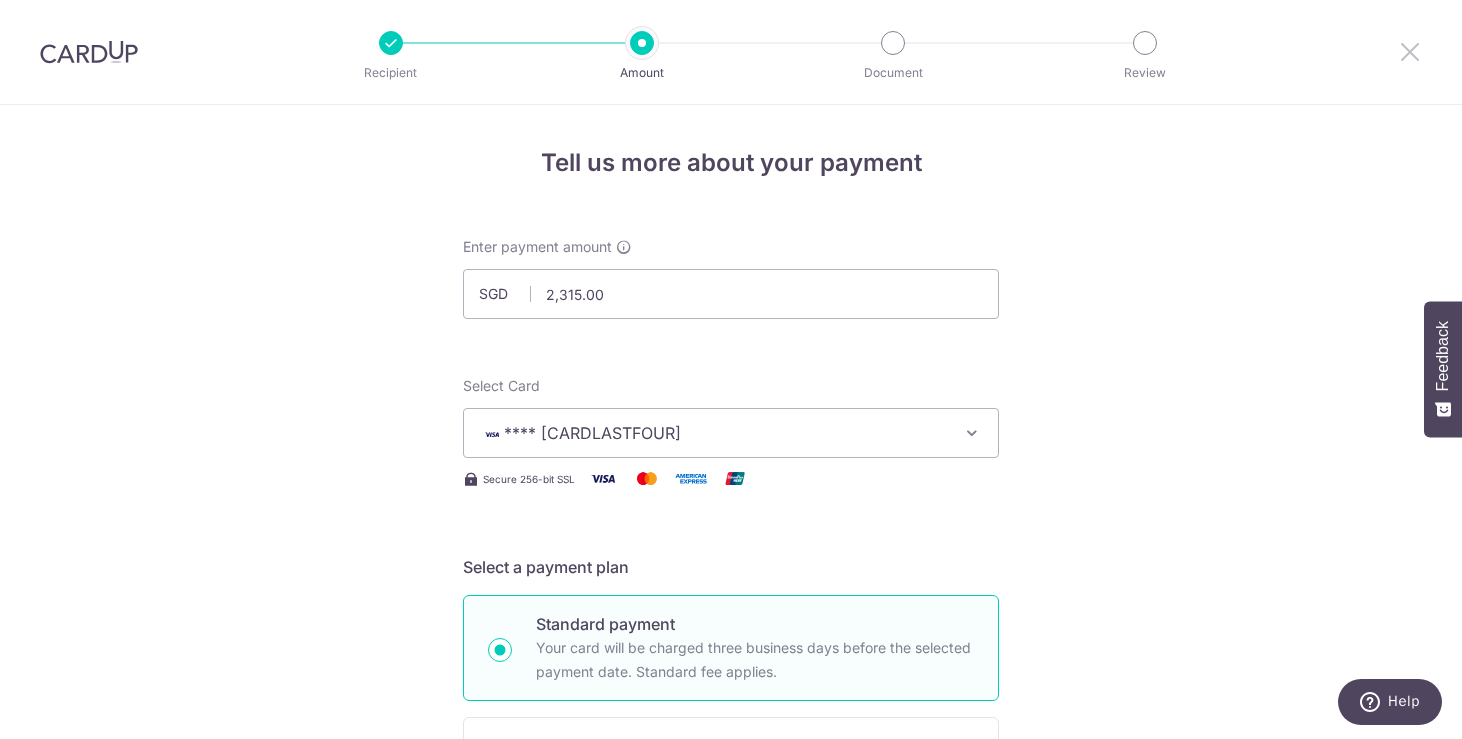 click at bounding box center (1410, 51) 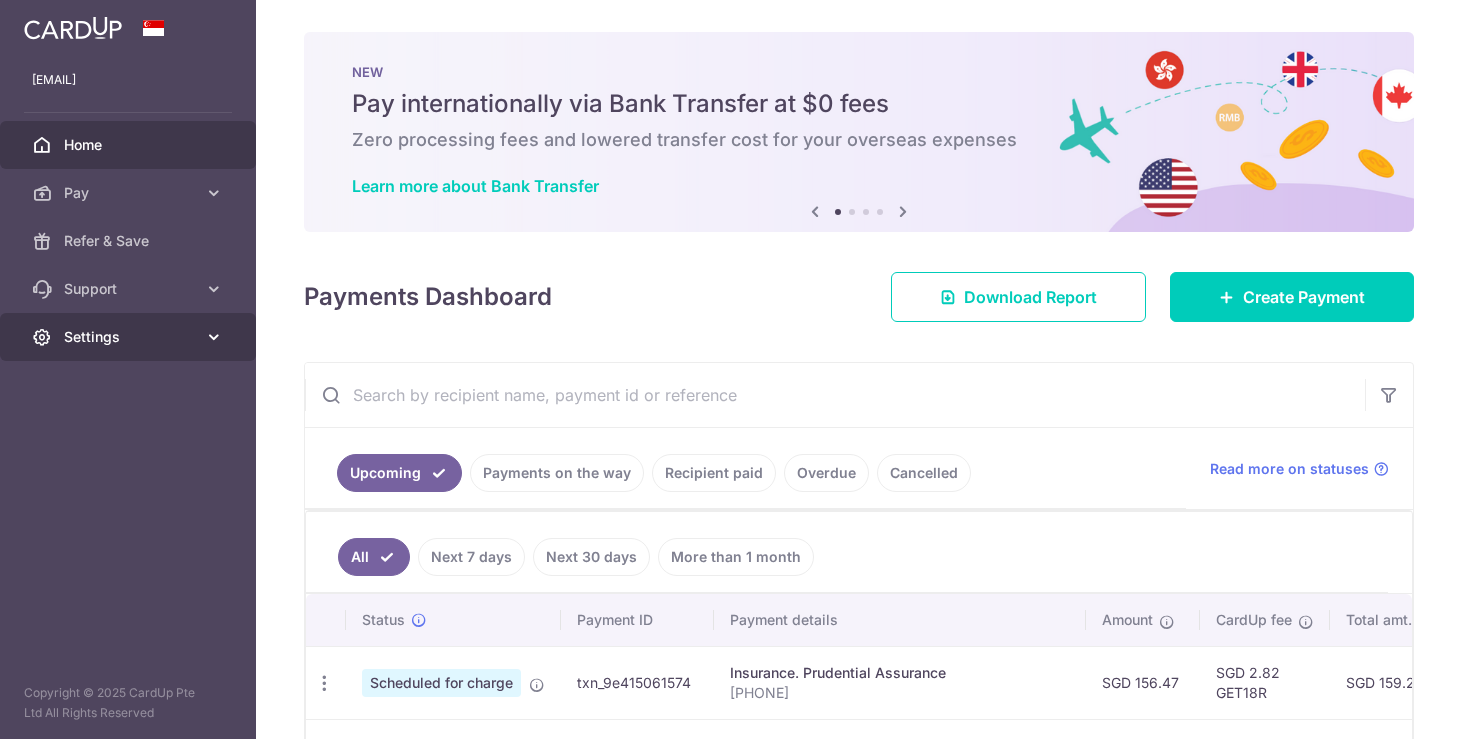 click on "Settings" at bounding box center (128, 337) 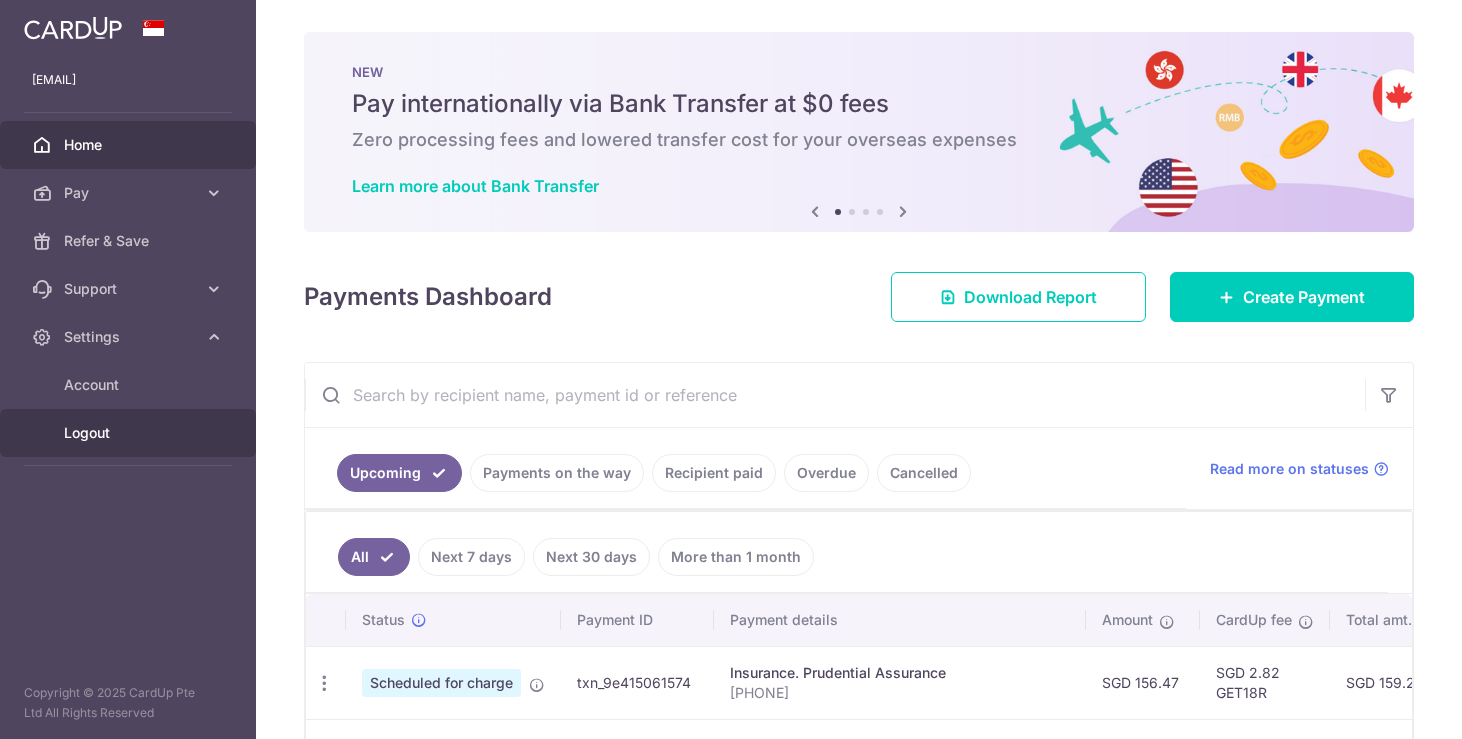 click on "Logout" at bounding box center [130, 433] 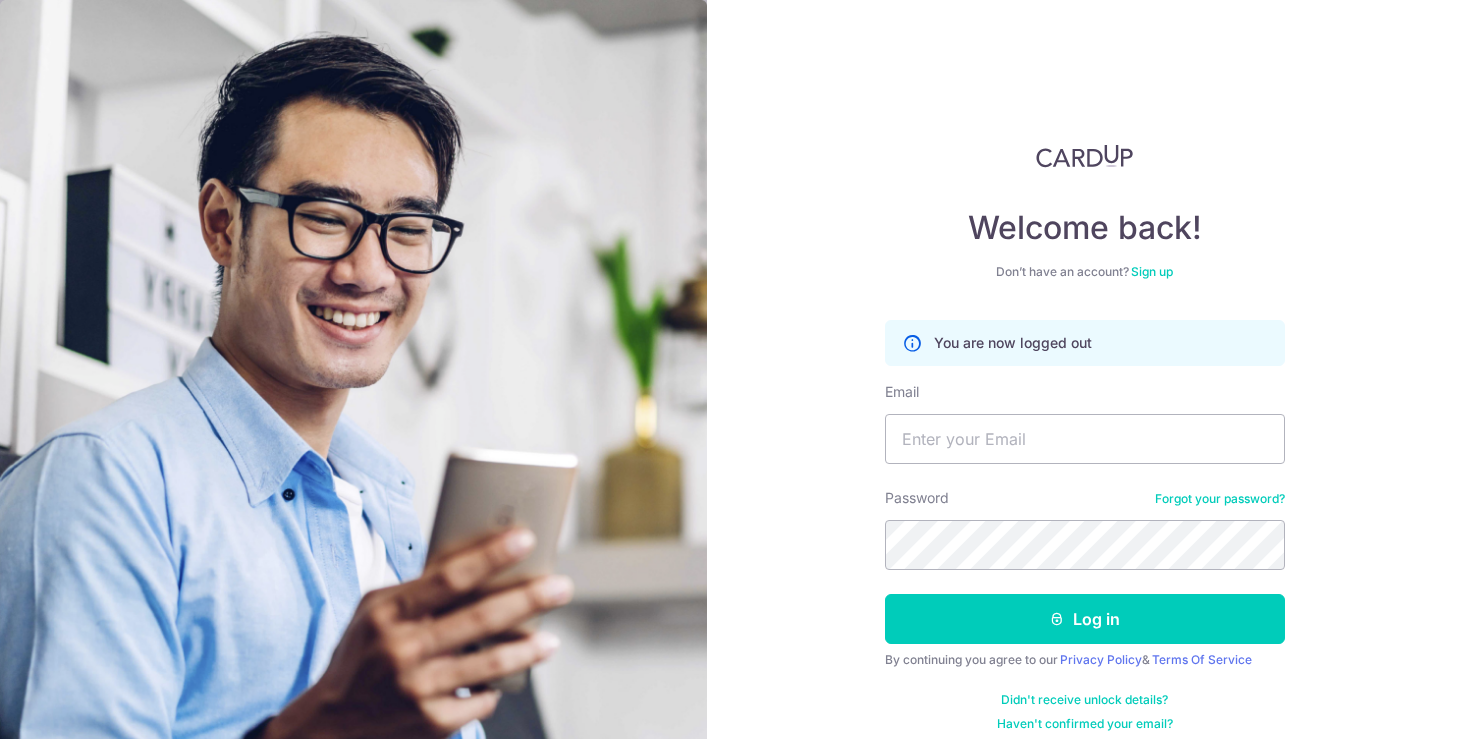 scroll, scrollTop: 0, scrollLeft: 0, axis: both 